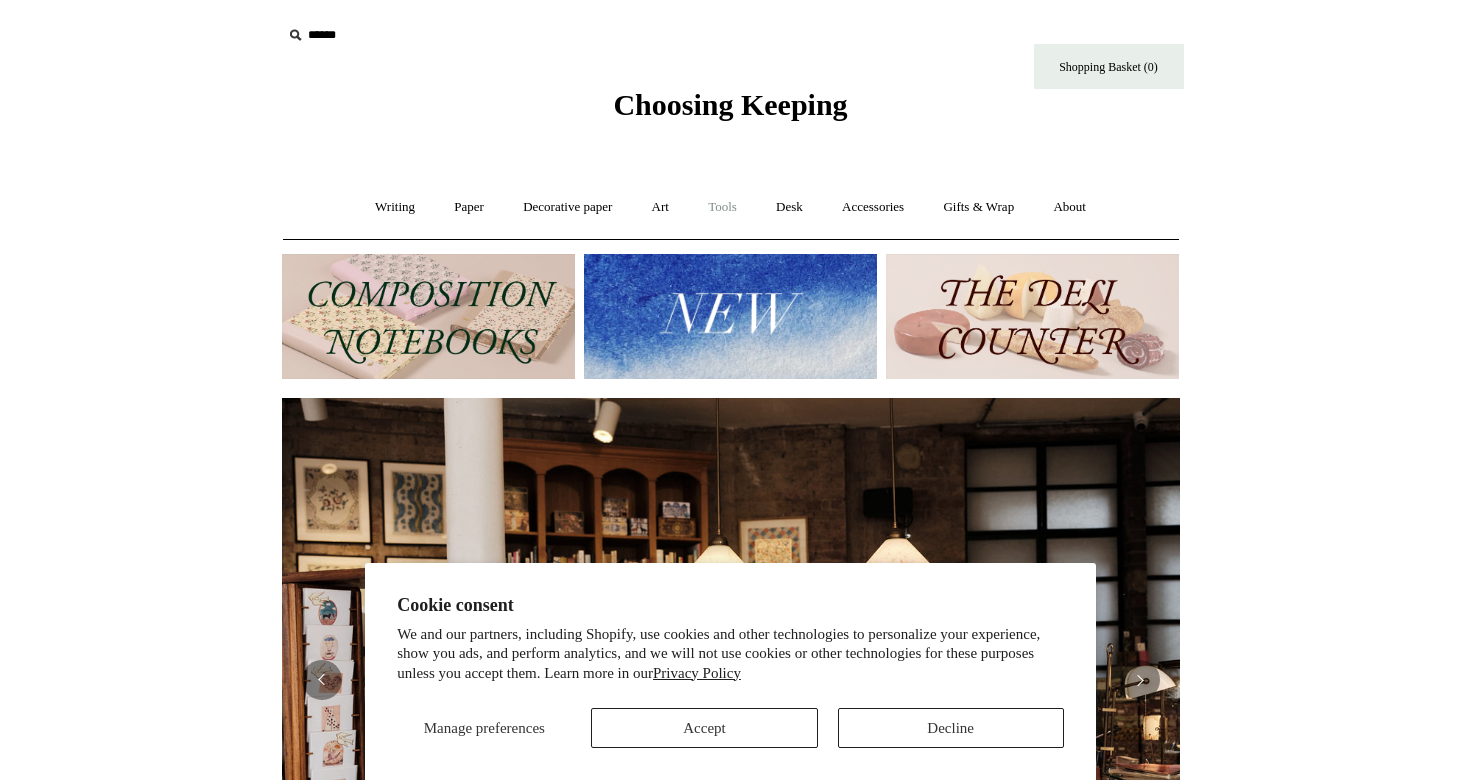 scroll, scrollTop: 0, scrollLeft: 0, axis: both 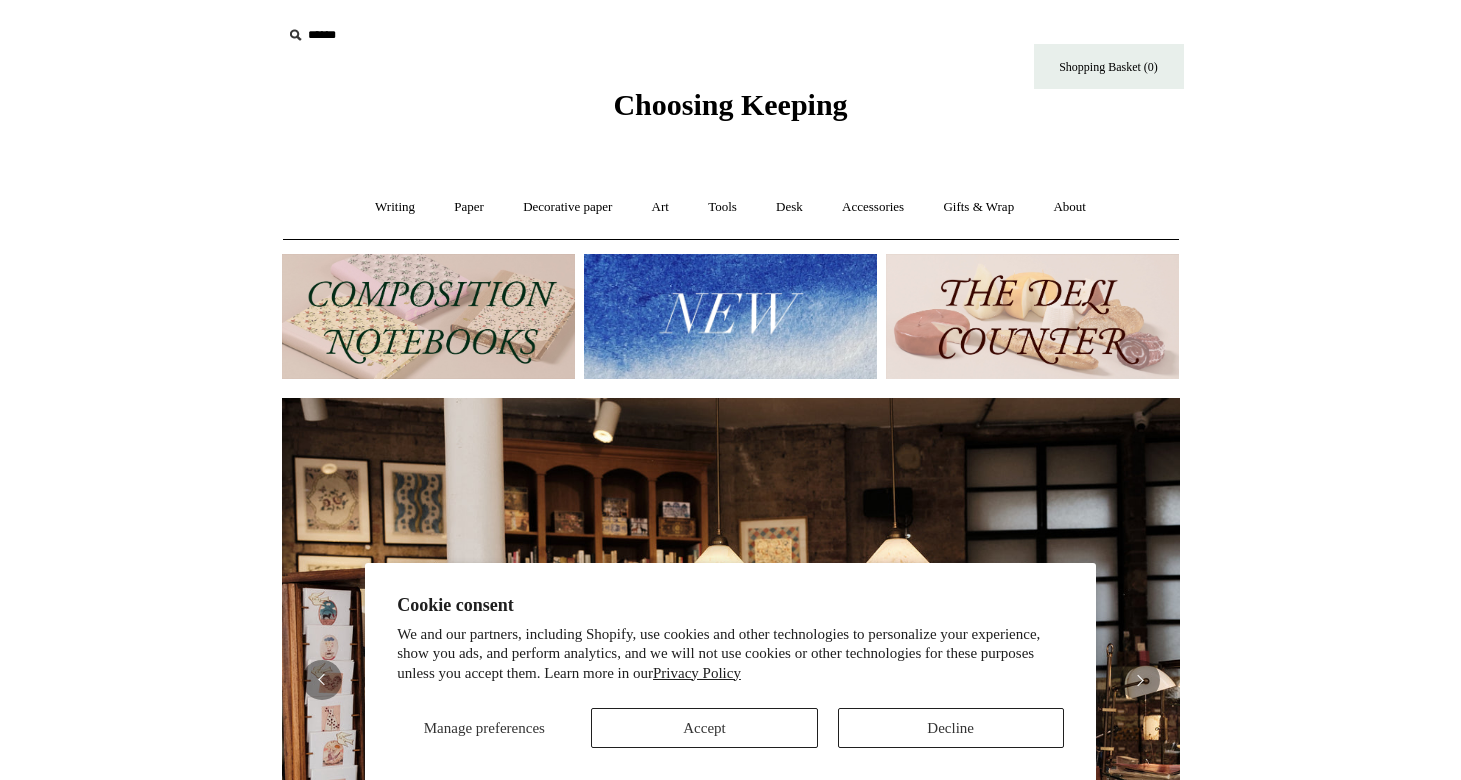 click on "Accept" at bounding box center [704, 728] 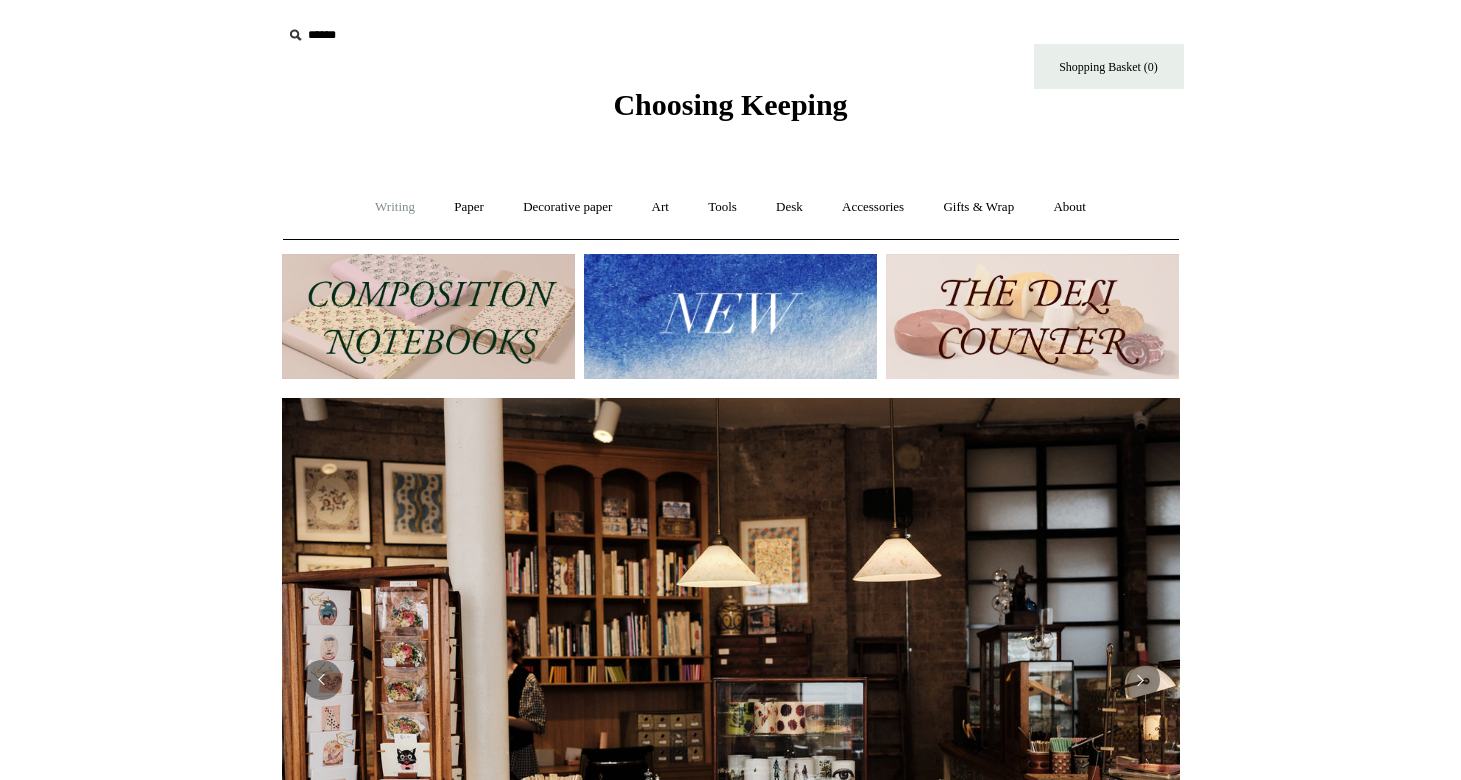 scroll, scrollTop: 0, scrollLeft: 0, axis: both 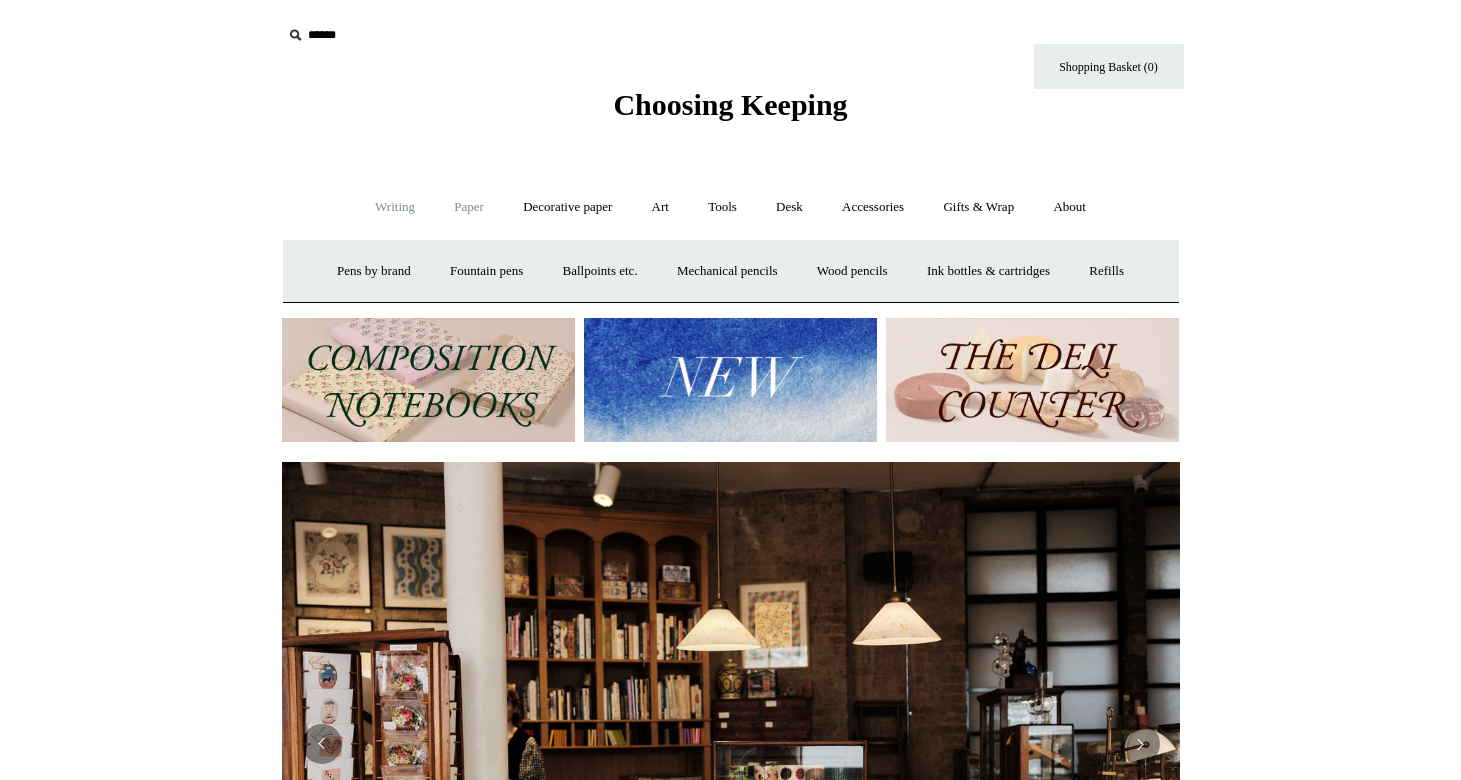 click on "Paper +" at bounding box center (469, 207) 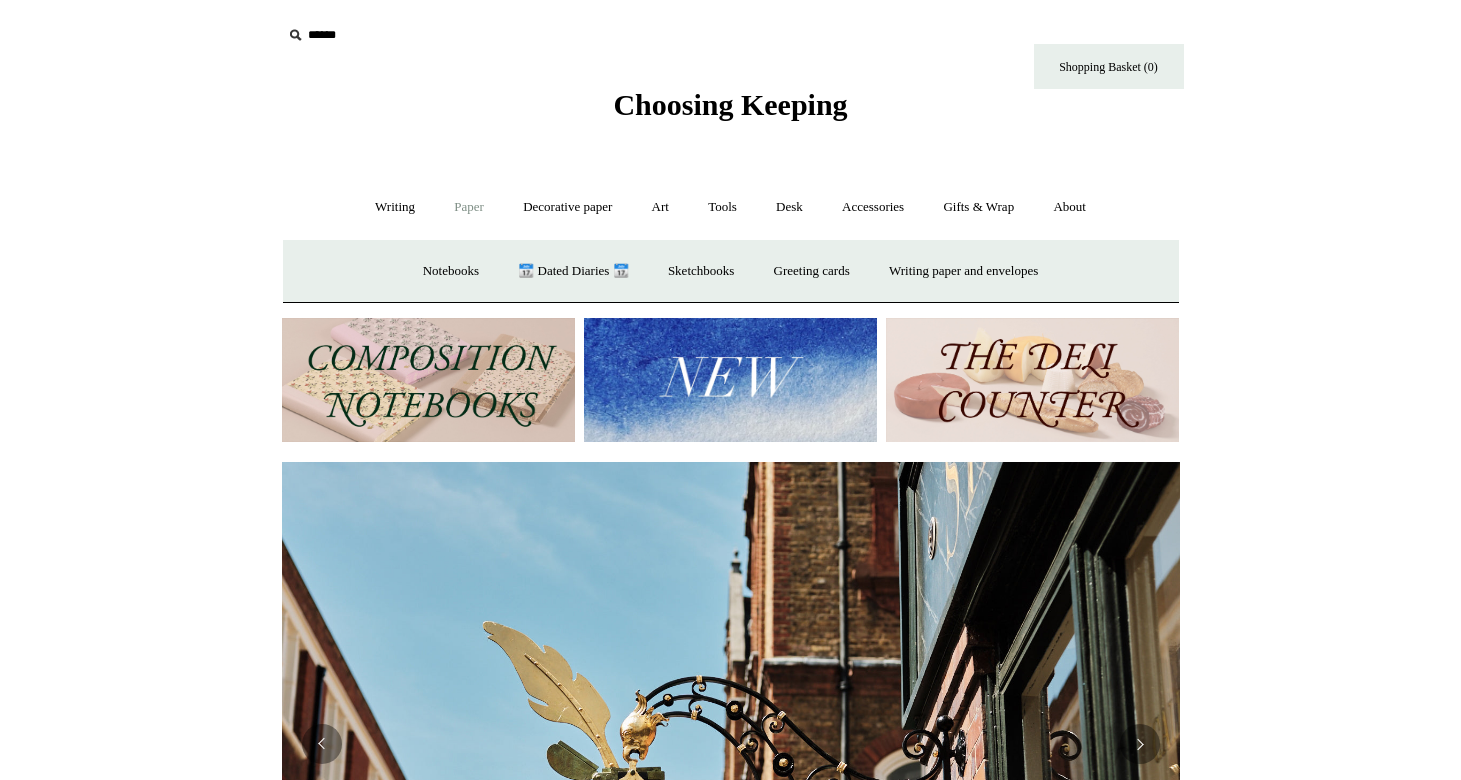 scroll, scrollTop: 0, scrollLeft: 898, axis: horizontal 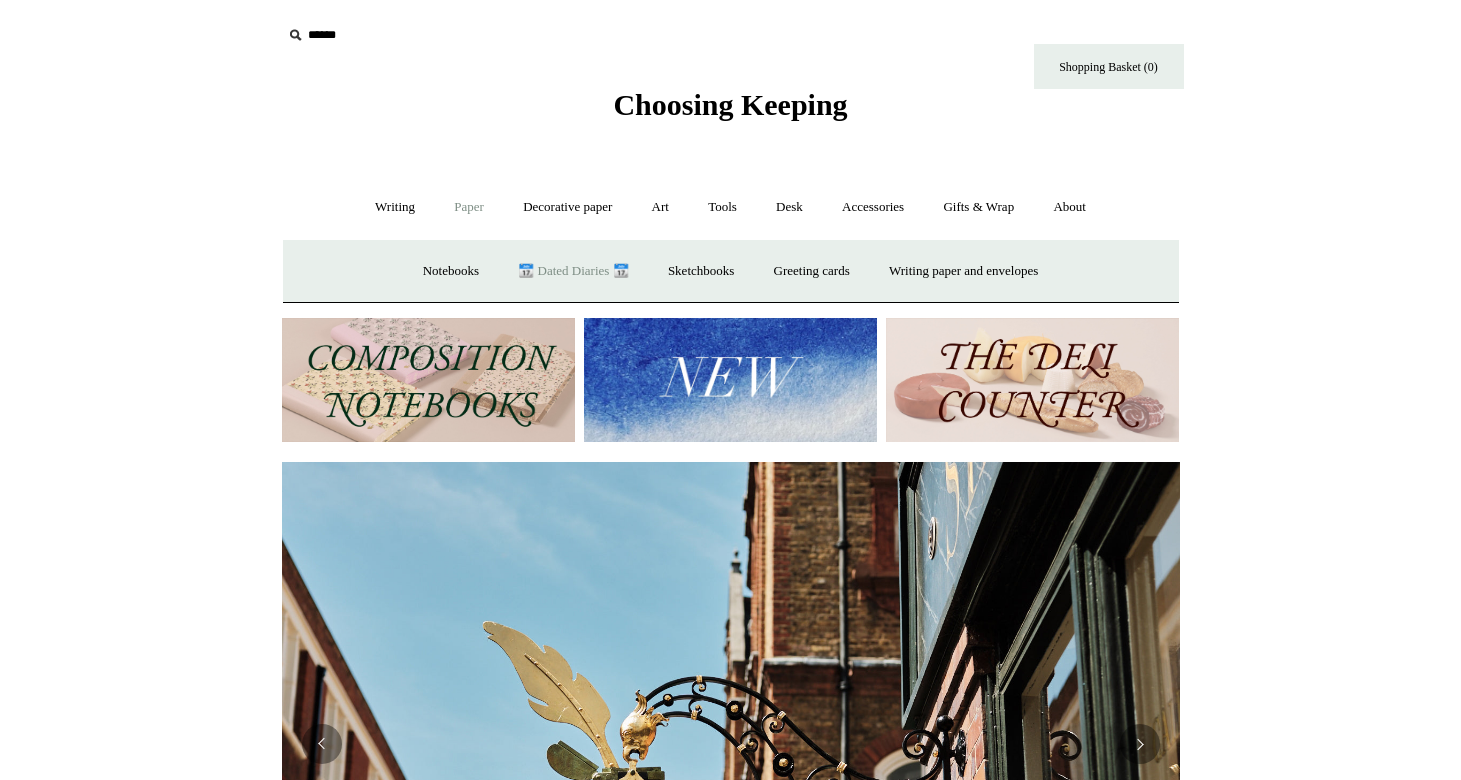 click on "📆 Dated Diaries 📆" at bounding box center [573, 271] 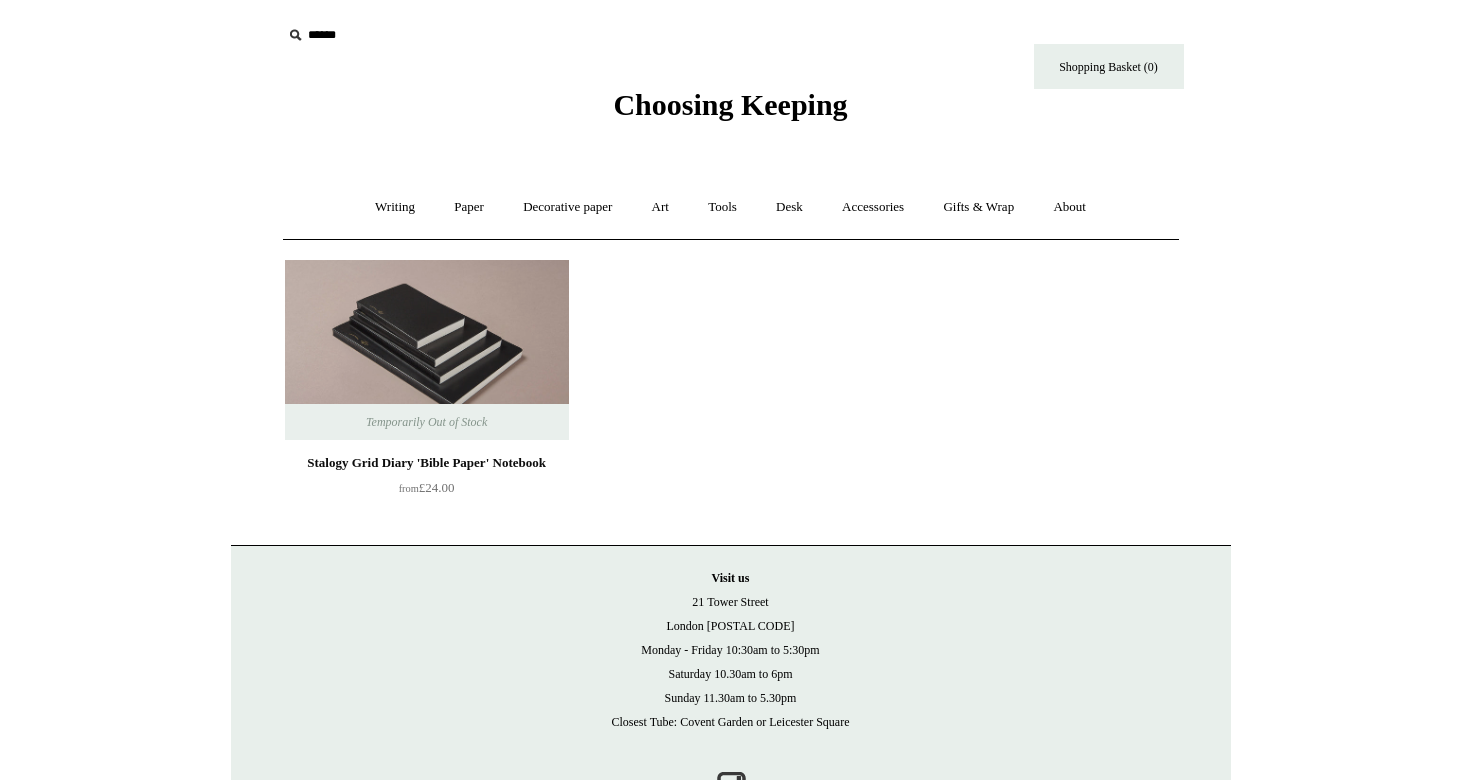 scroll, scrollTop: 0, scrollLeft: 0, axis: both 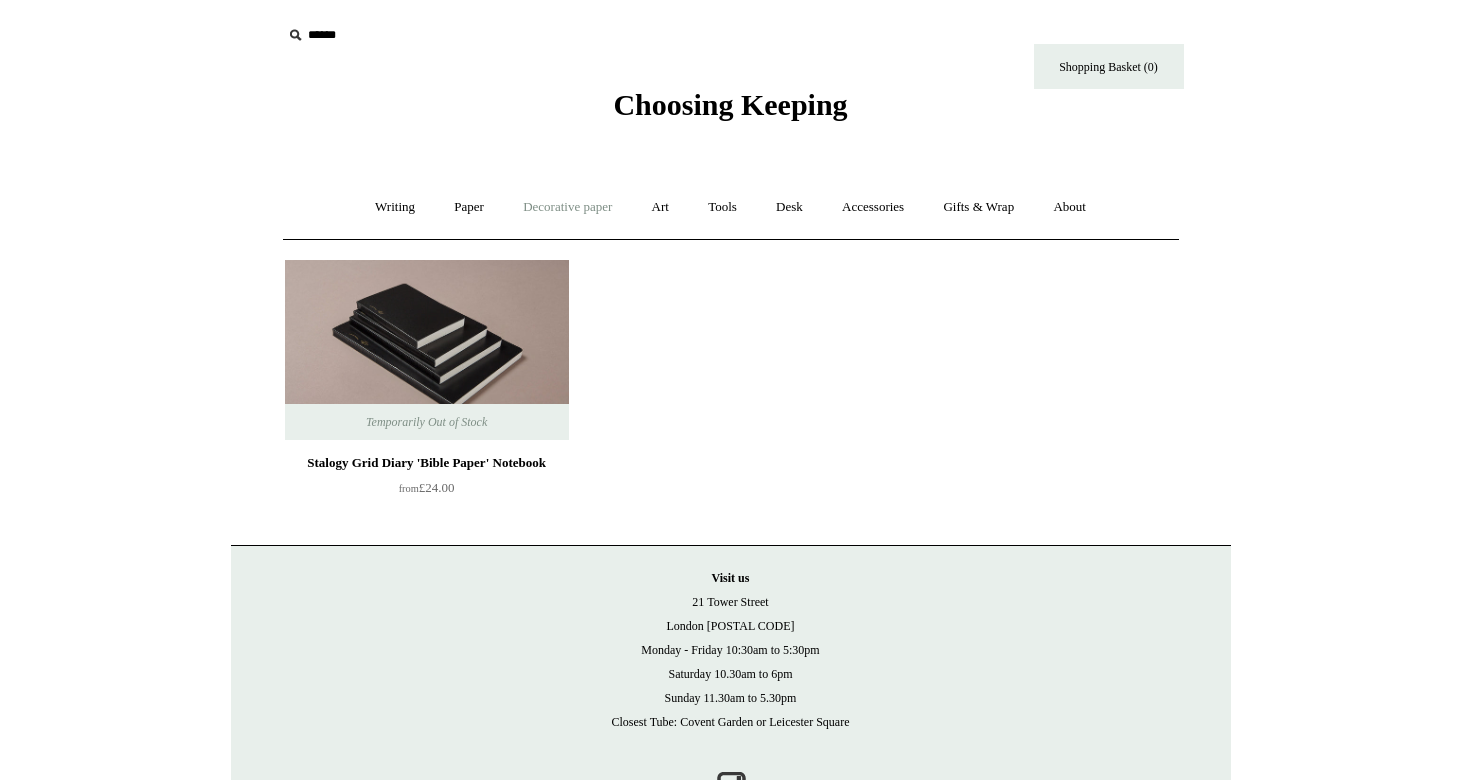 click on "Decorative paper +" at bounding box center (567, 207) 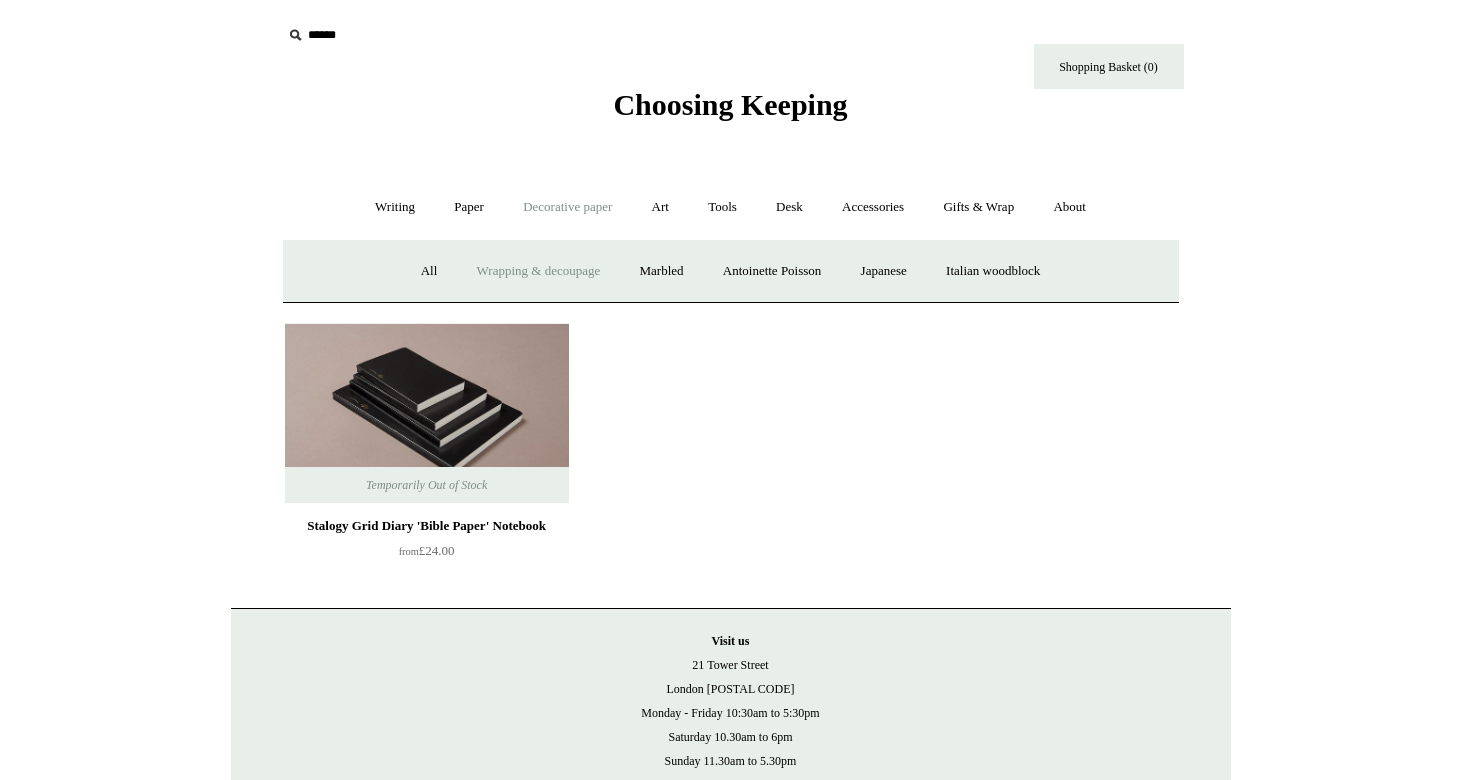 click on "Wrapping & decoupage" at bounding box center [539, 271] 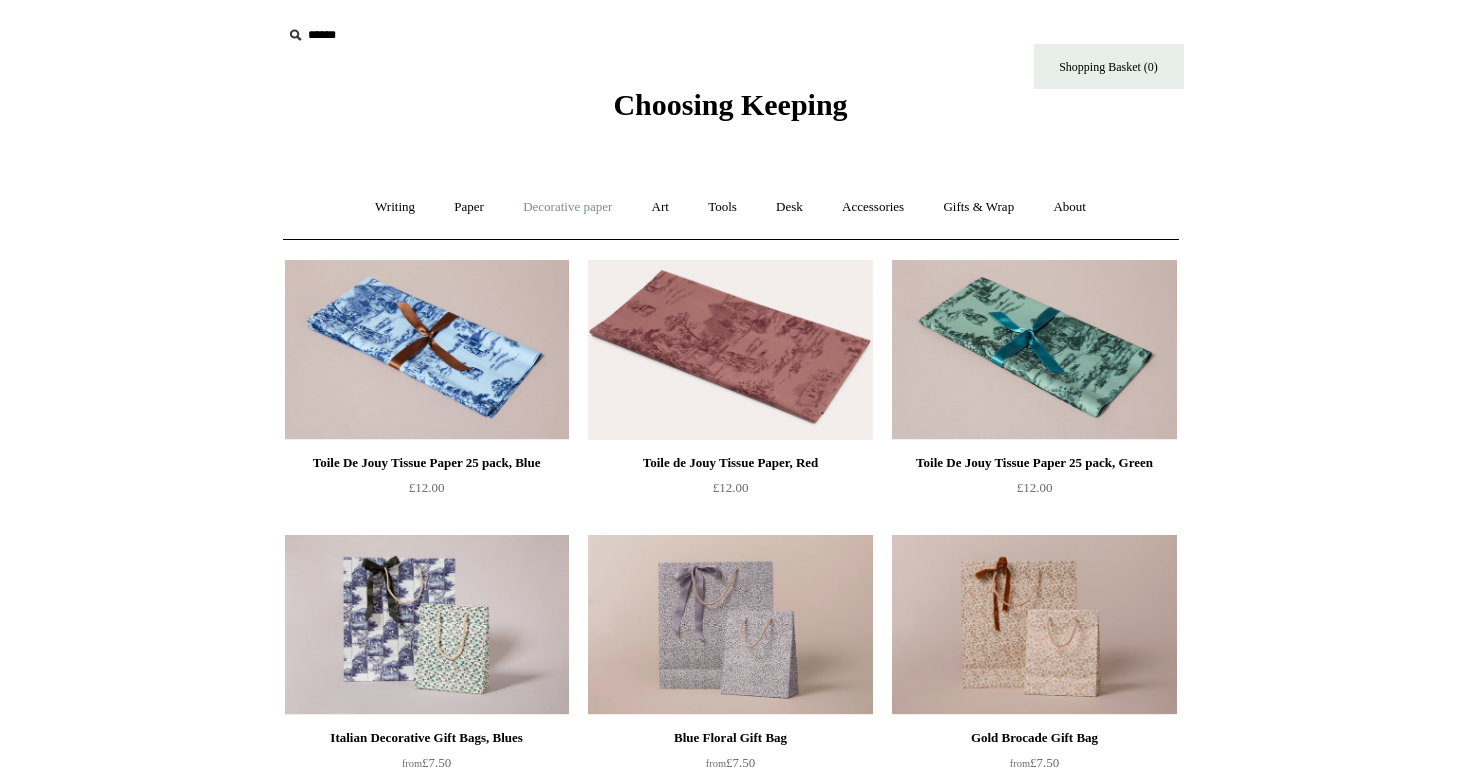 scroll, scrollTop: 0, scrollLeft: 0, axis: both 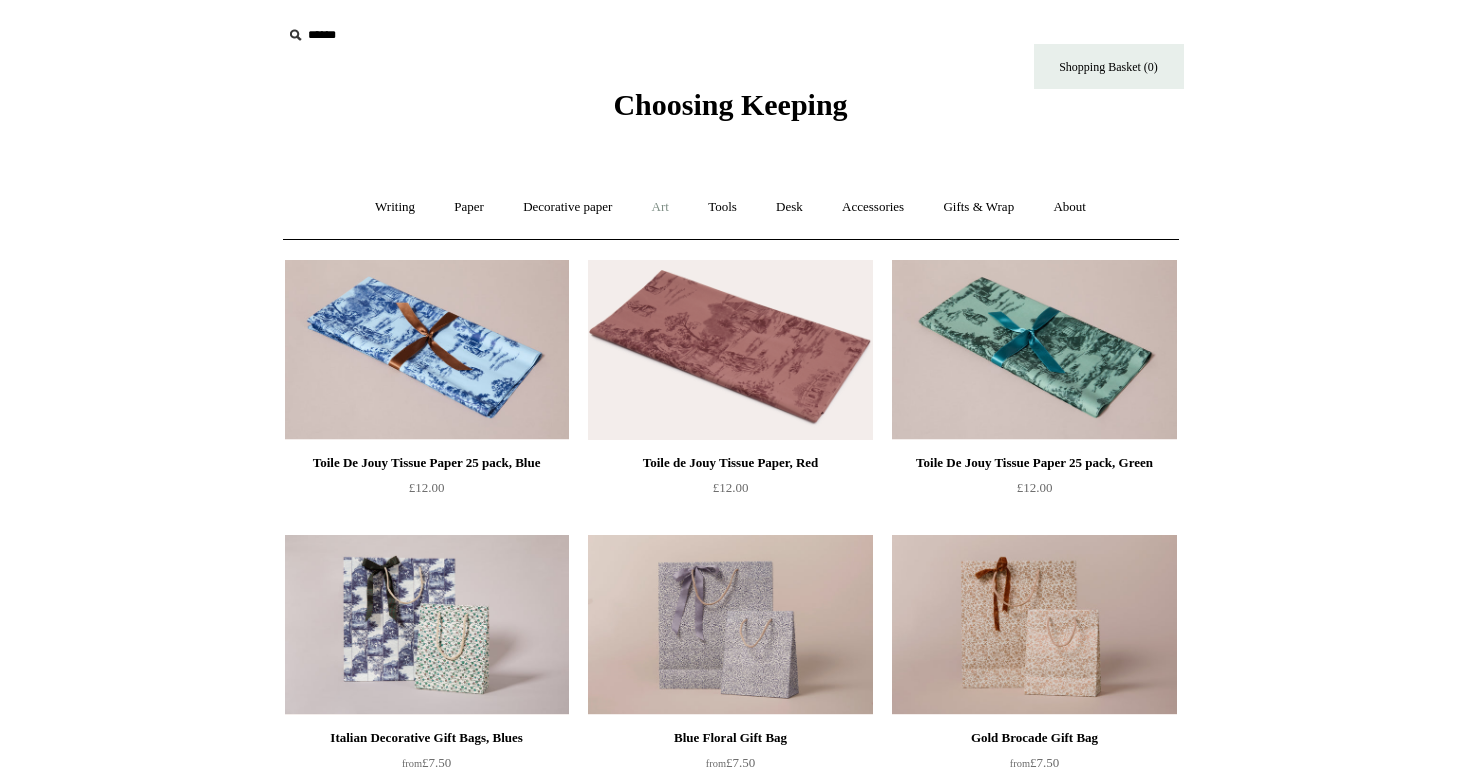 click on "Art +" at bounding box center (660, 207) 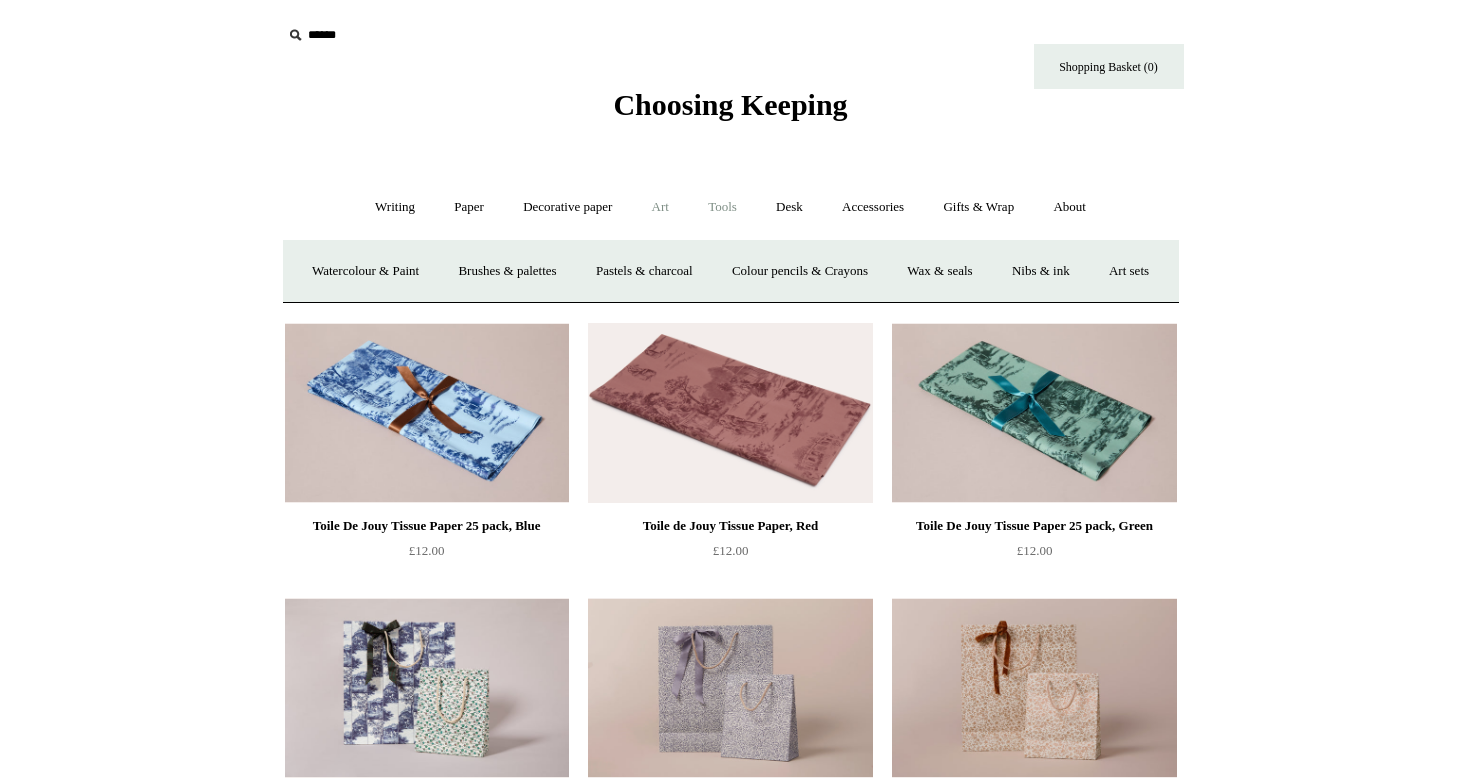 click on "Tools +" at bounding box center (722, 207) 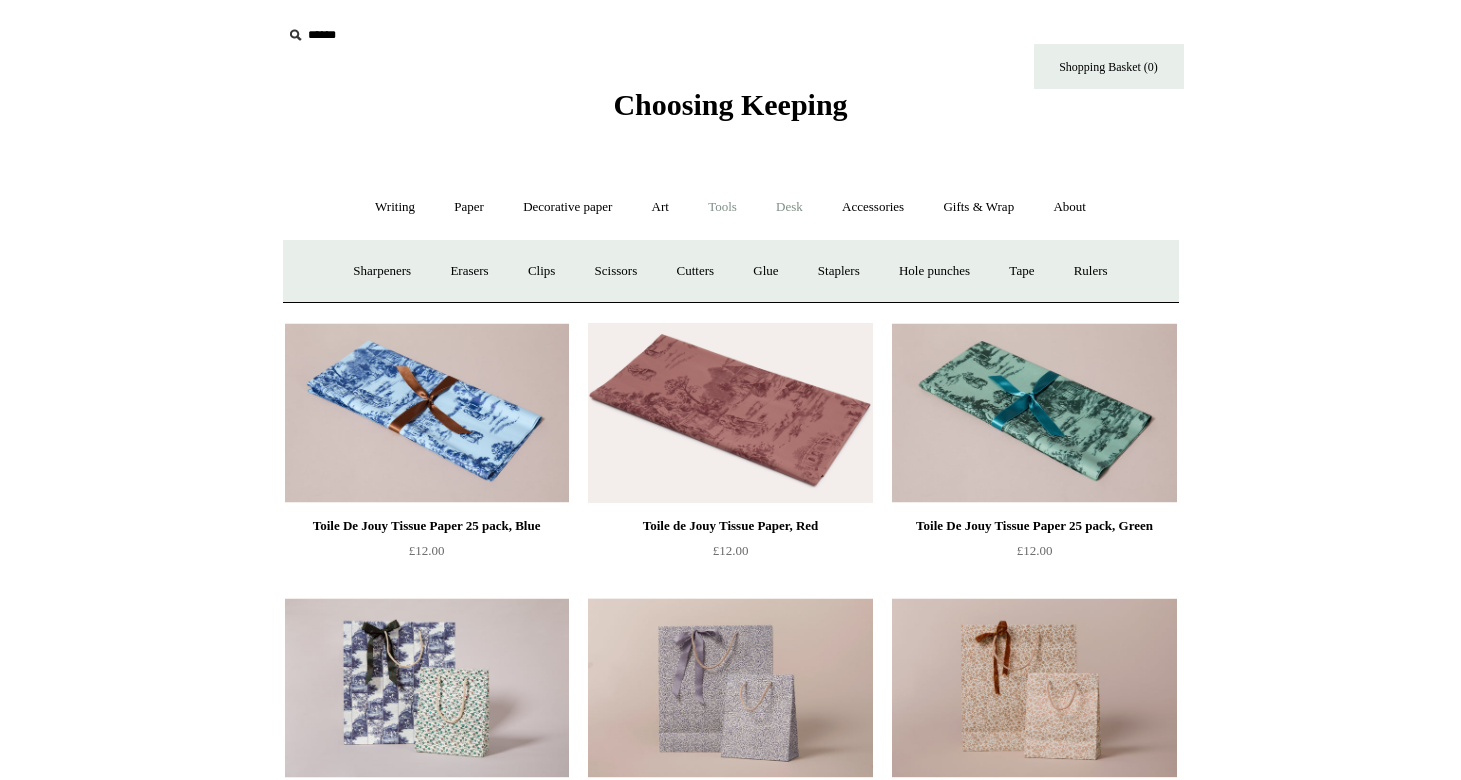 click on "Desk +" at bounding box center [789, 207] 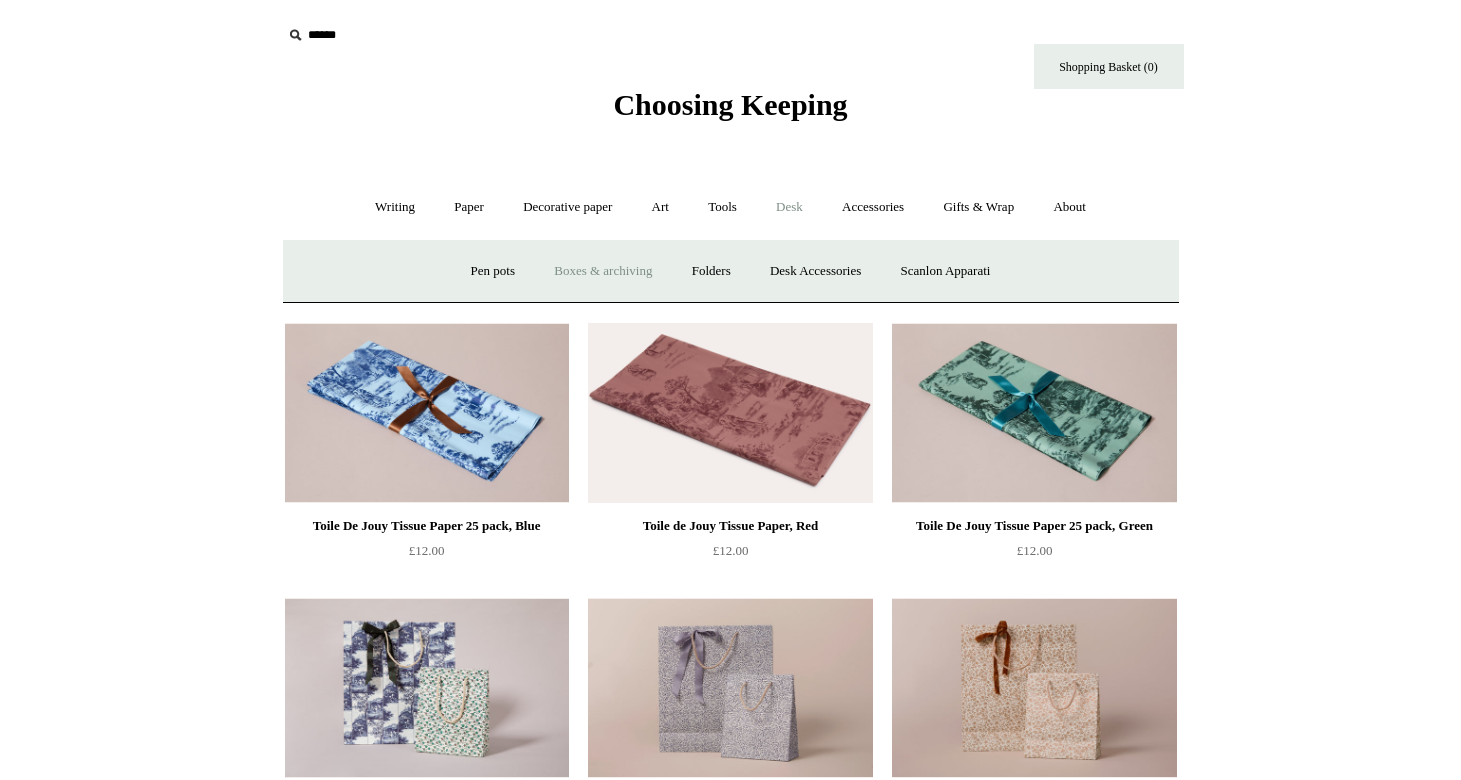 click on "Boxes & archiving" at bounding box center [603, 271] 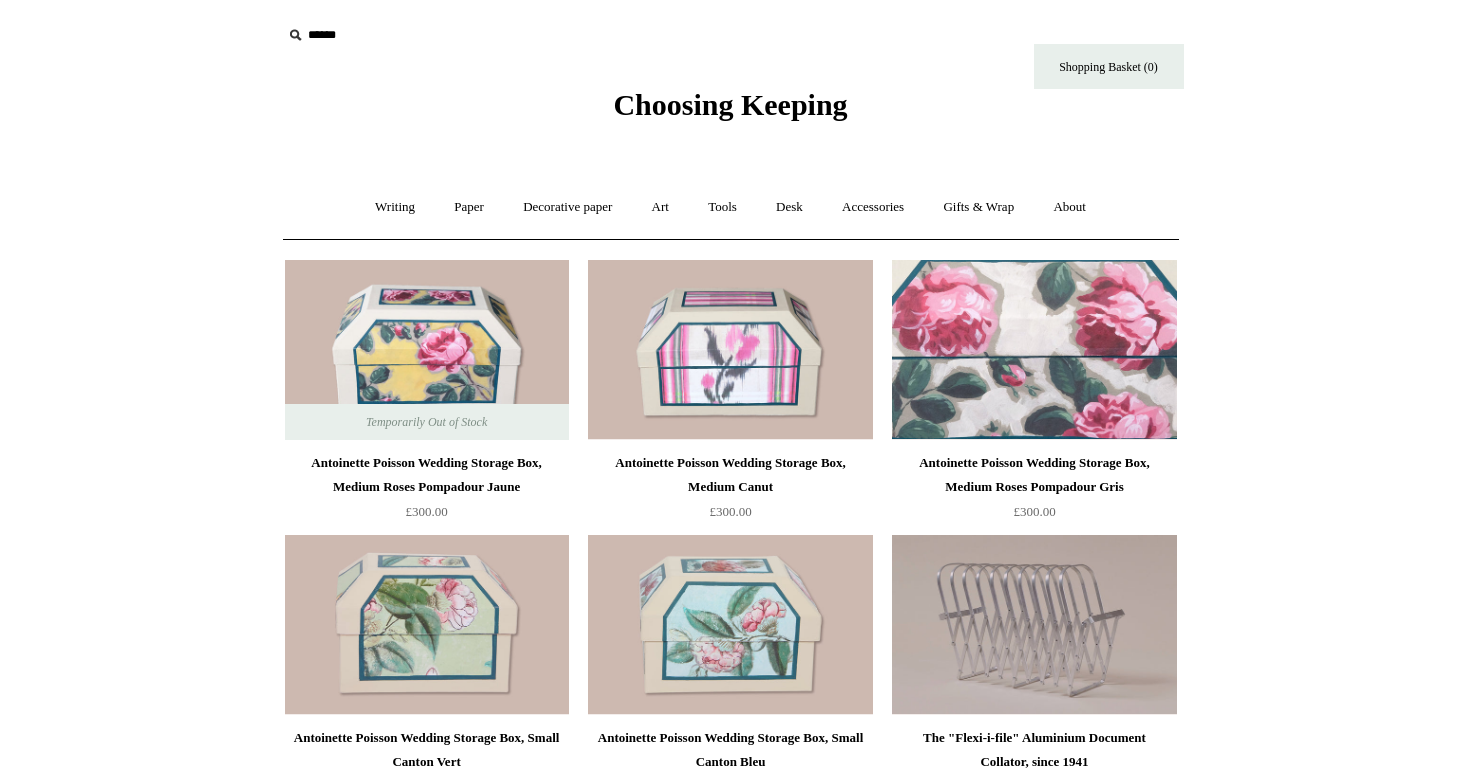 scroll, scrollTop: 0, scrollLeft: 0, axis: both 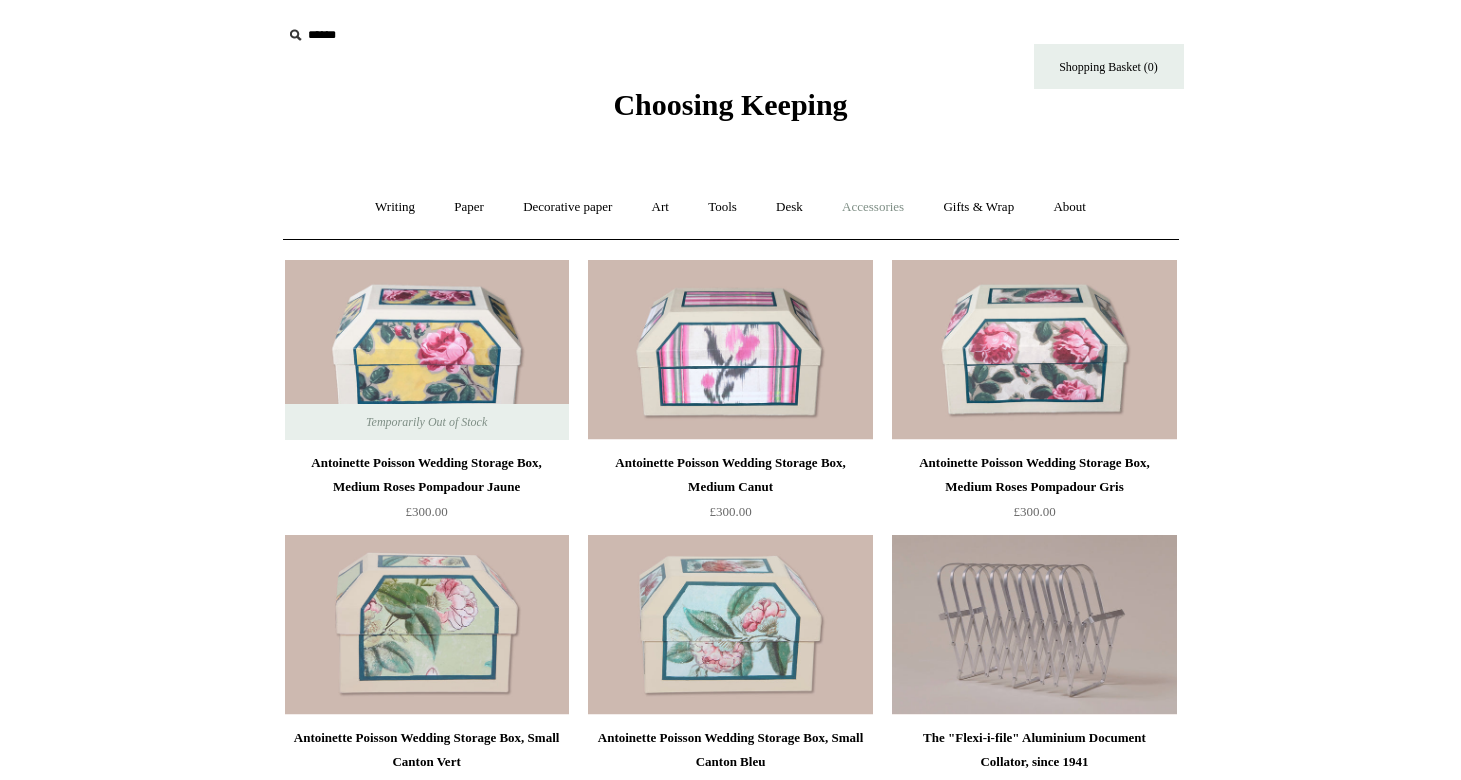 click on "Accessories +" at bounding box center (873, 207) 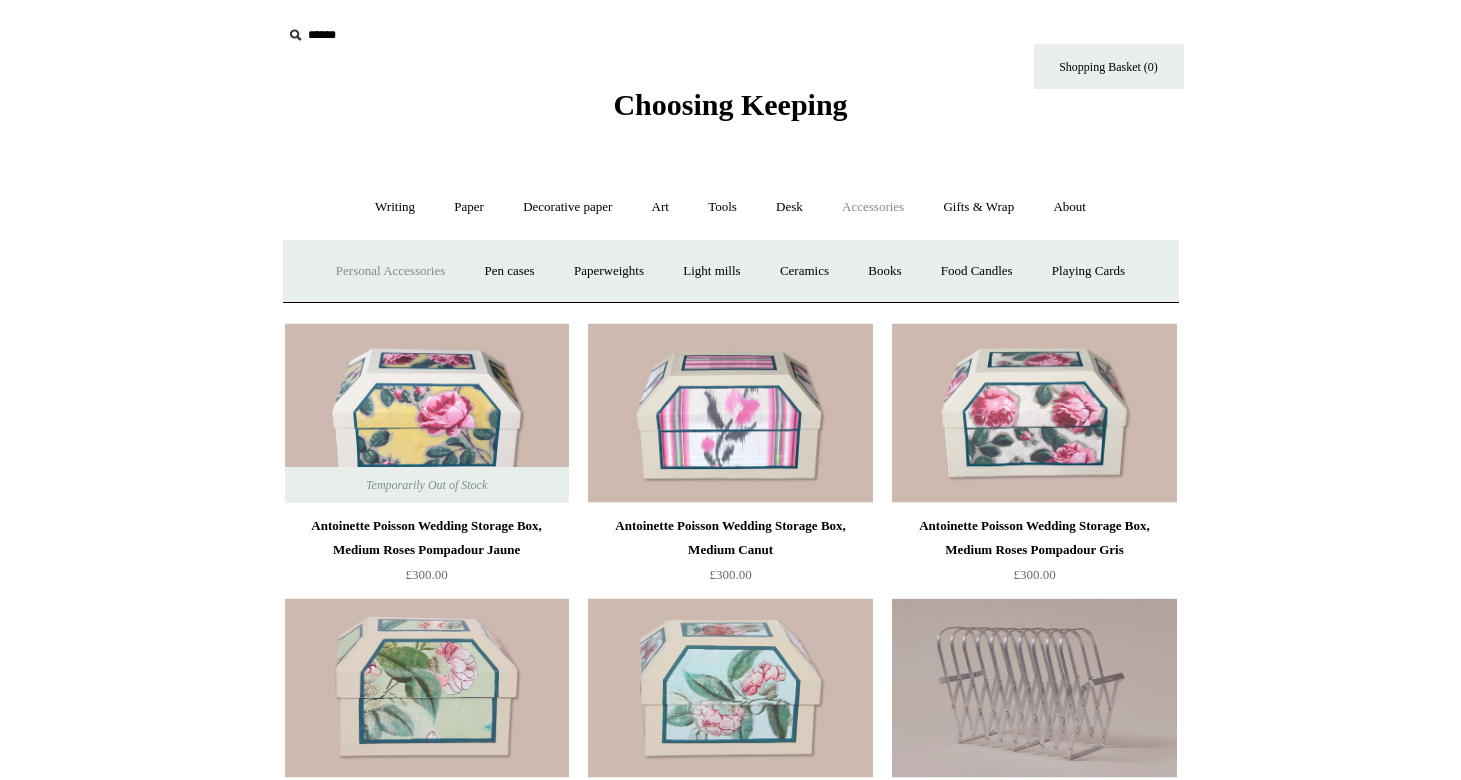 click on "Personal Accessories +" at bounding box center (390, 271) 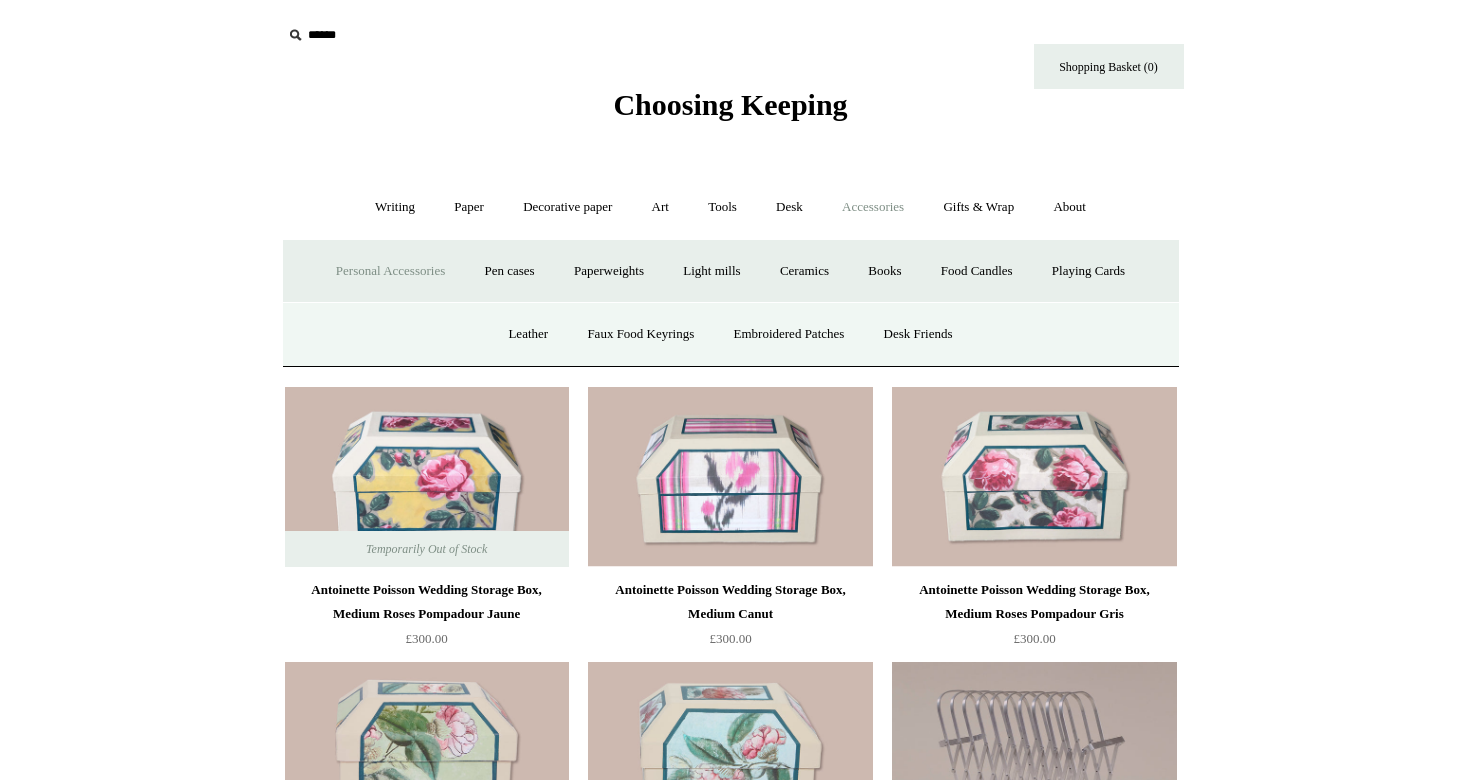 click on "Personal Accessories -" at bounding box center (390, 271) 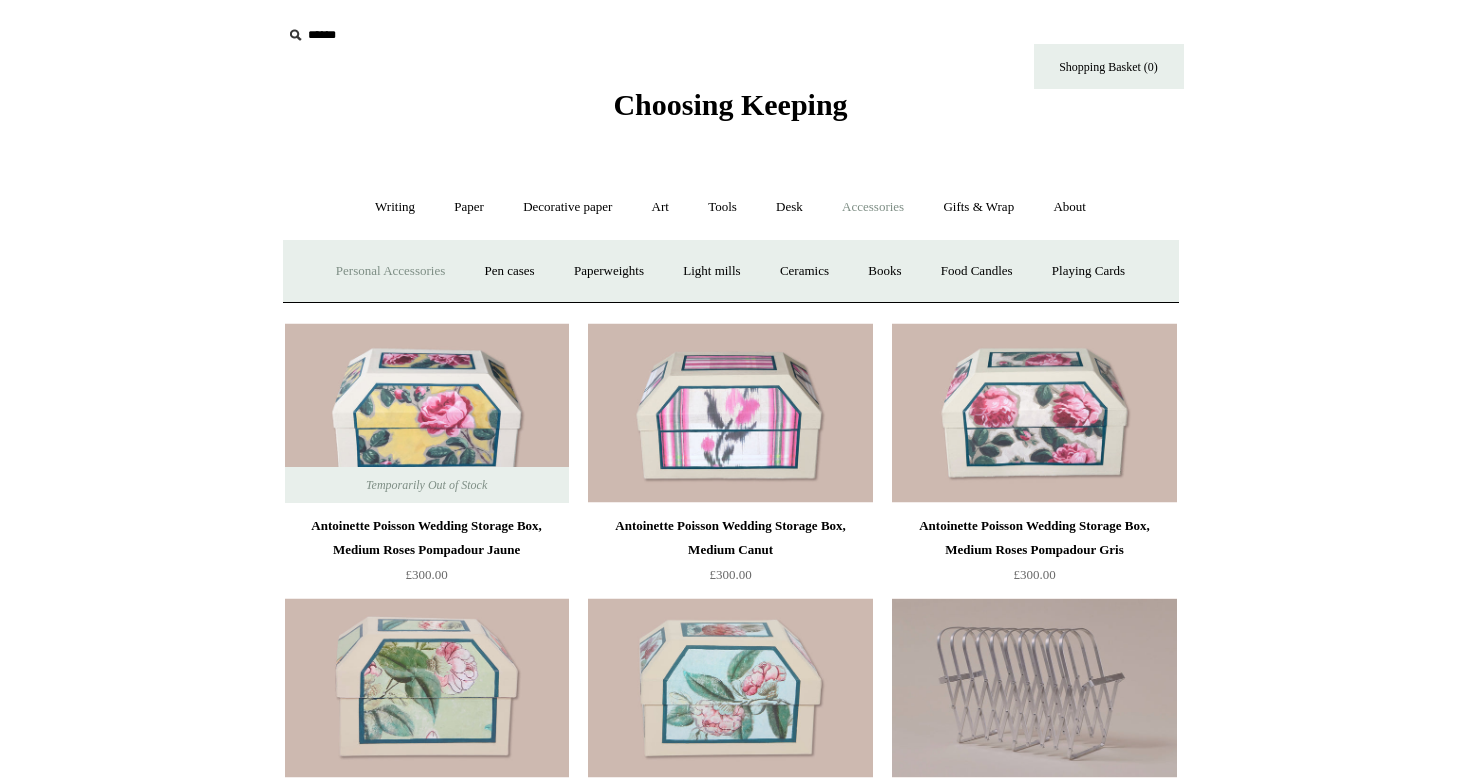 click on "Personal Accessories +" at bounding box center [390, 271] 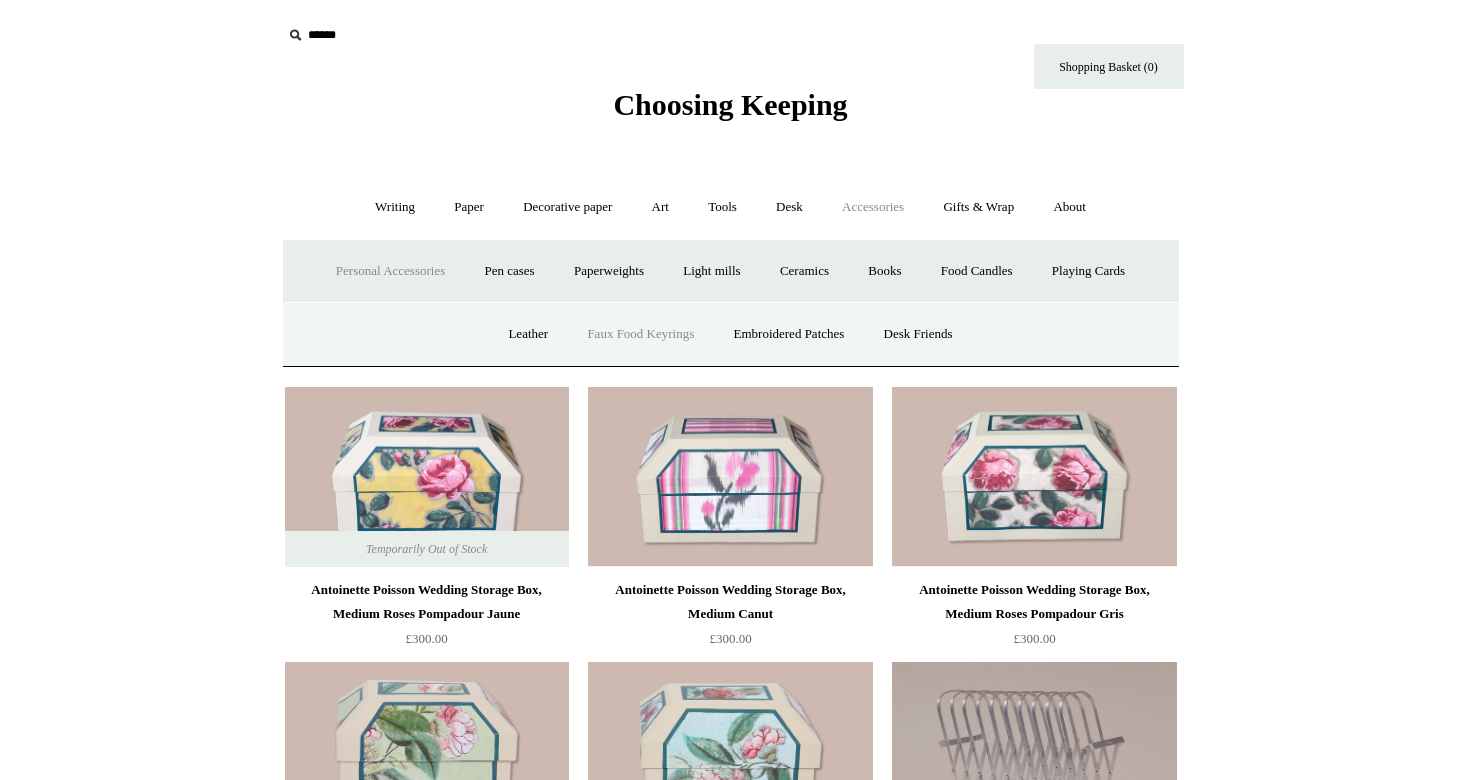 click on "Faux Food Keyrings" at bounding box center (640, 334) 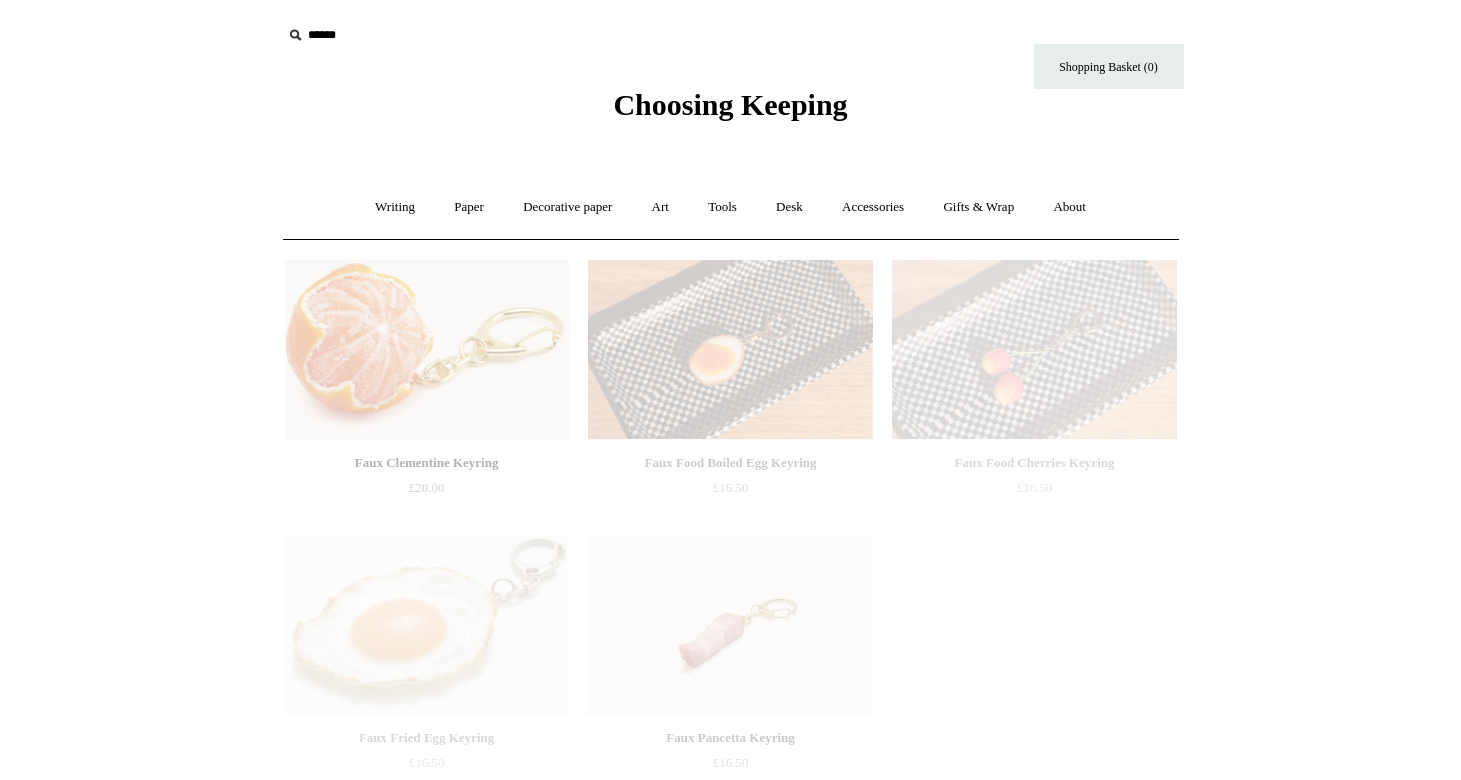 scroll, scrollTop: 0, scrollLeft: 0, axis: both 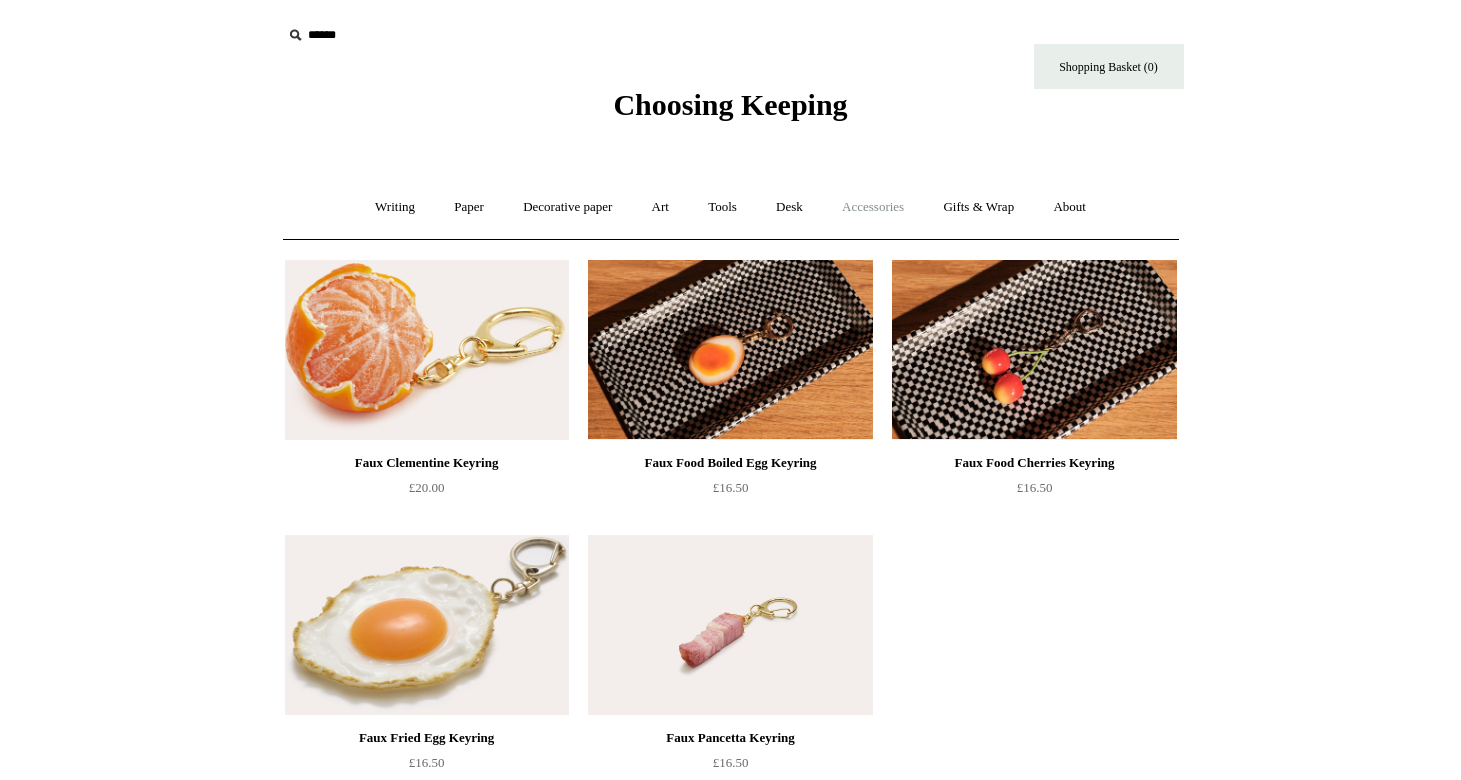 click on "Accessories +" at bounding box center (873, 207) 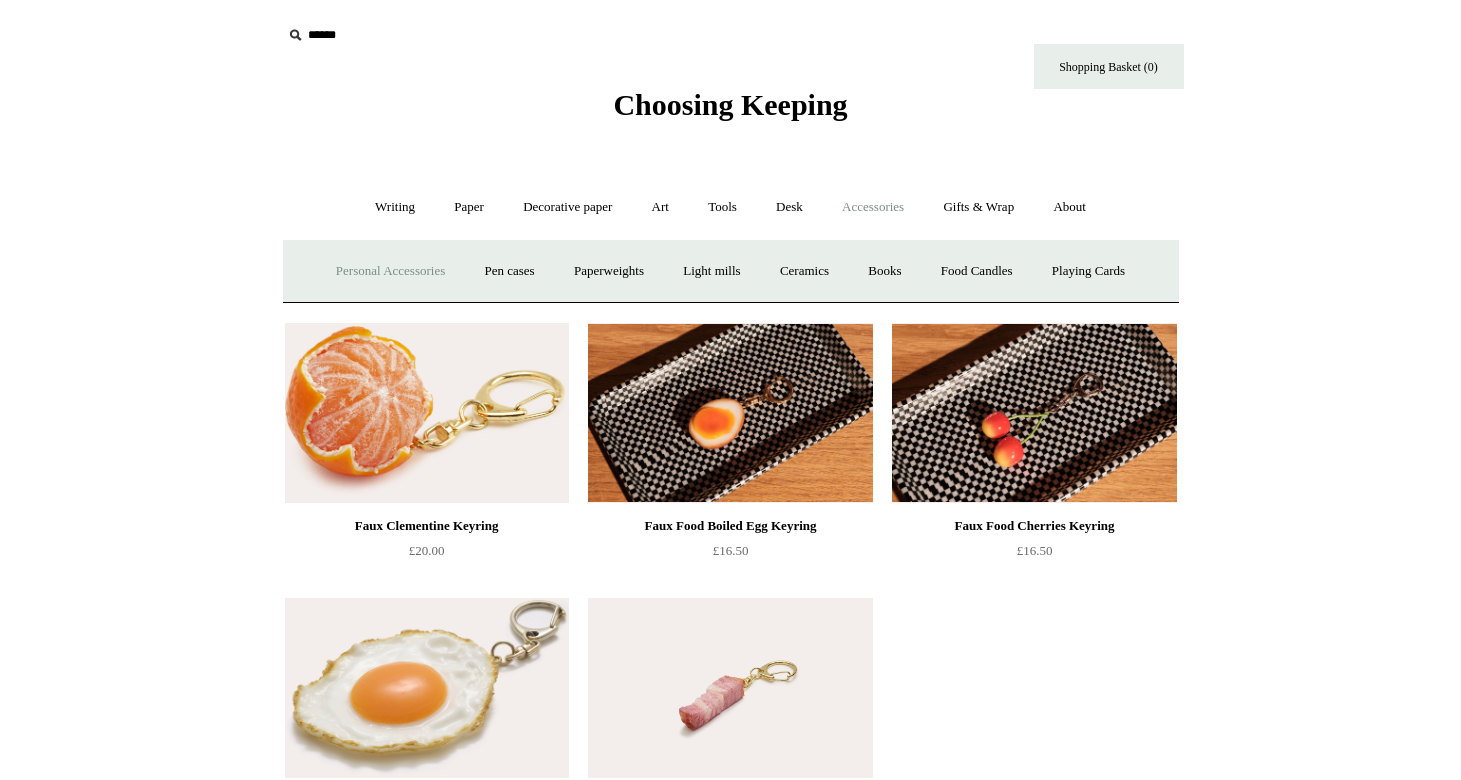 click on "Personal Accessories +" at bounding box center [390, 271] 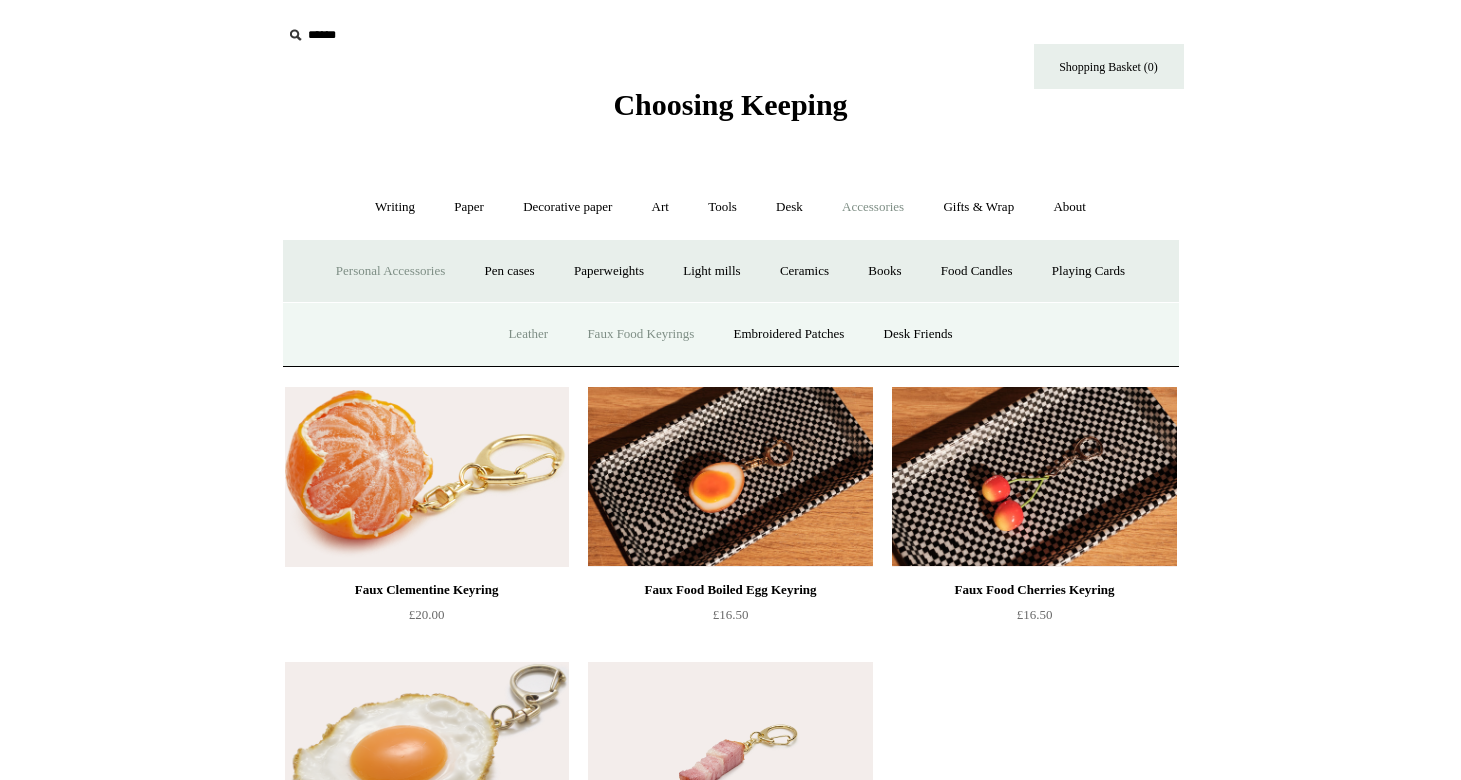 click on "Leather" at bounding box center (528, 334) 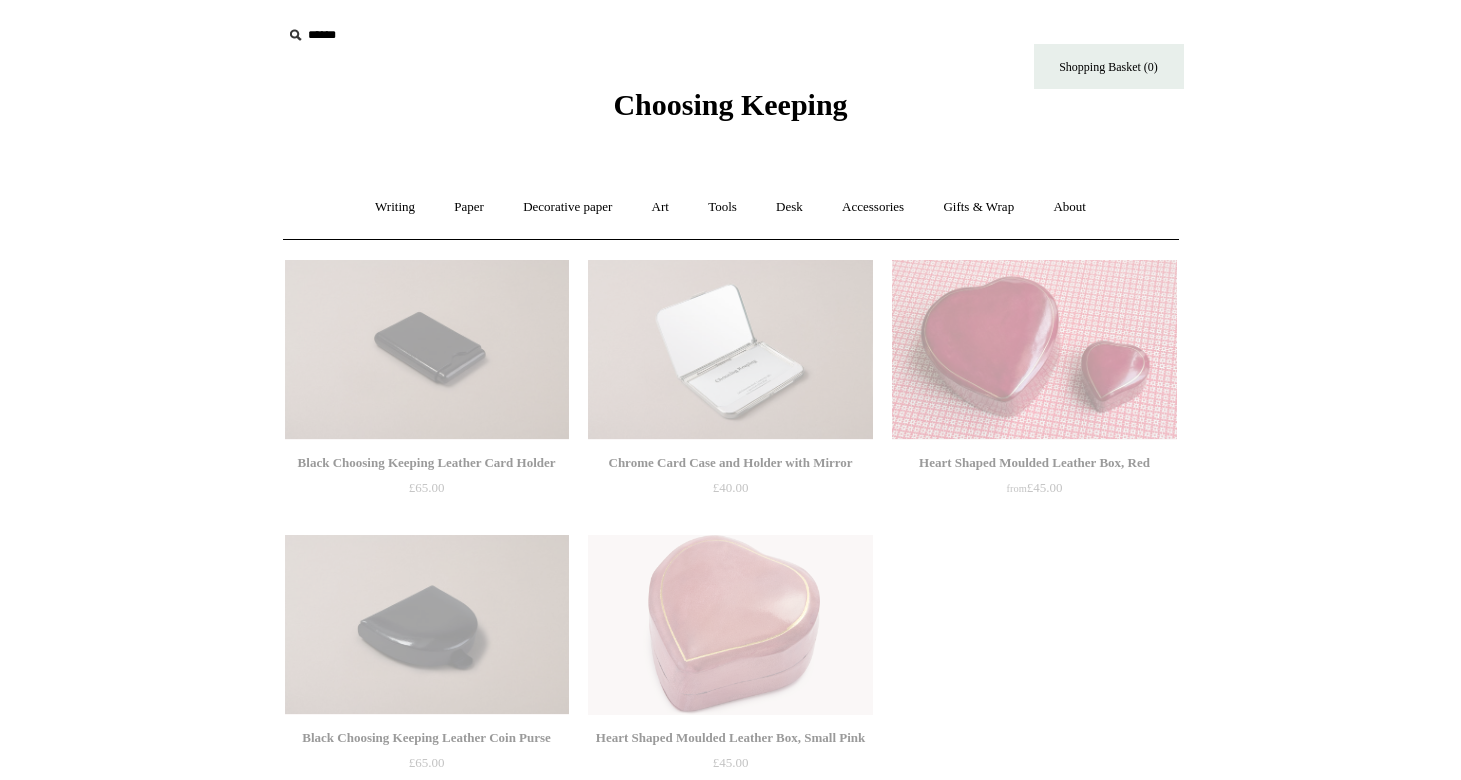 scroll, scrollTop: 0, scrollLeft: 0, axis: both 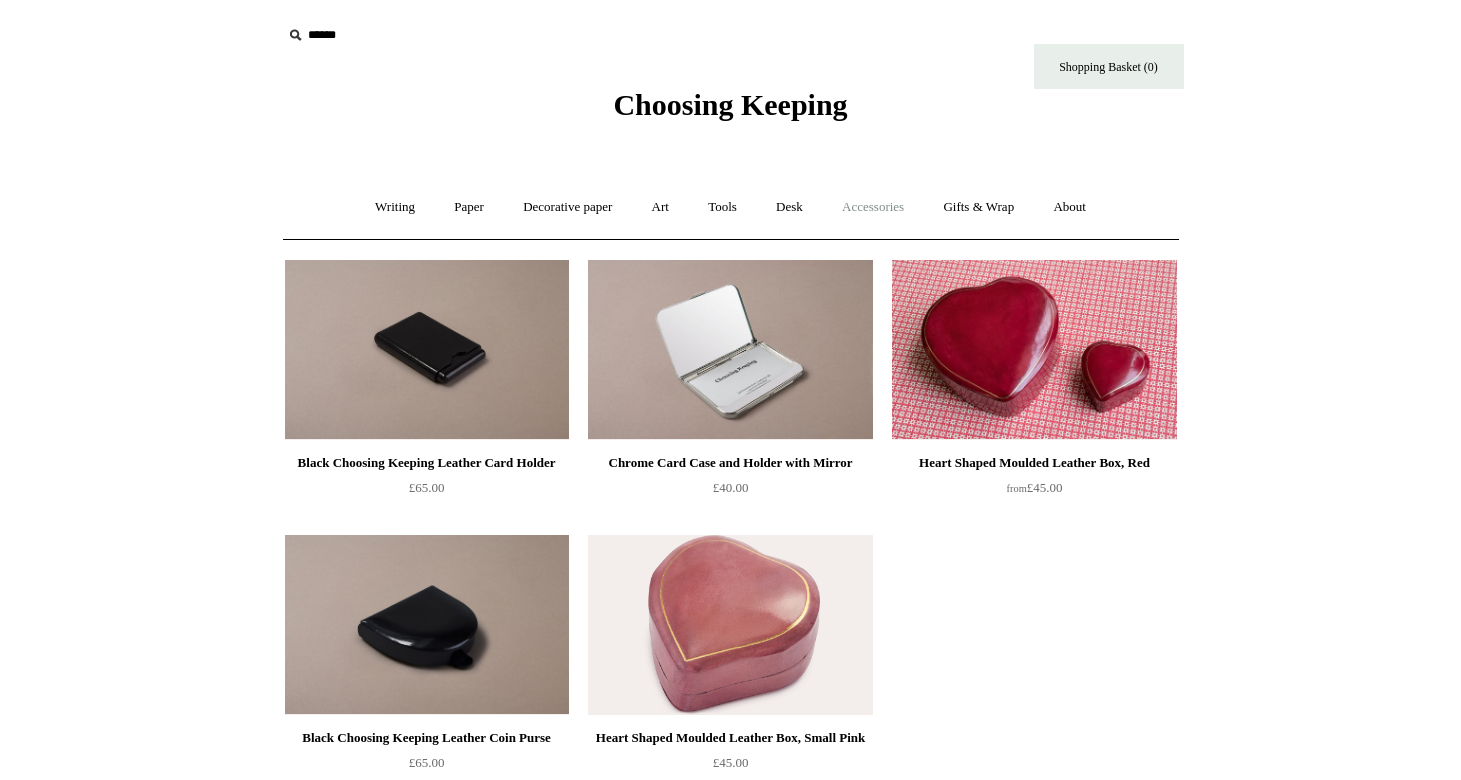 click on "Accessories +" at bounding box center [873, 207] 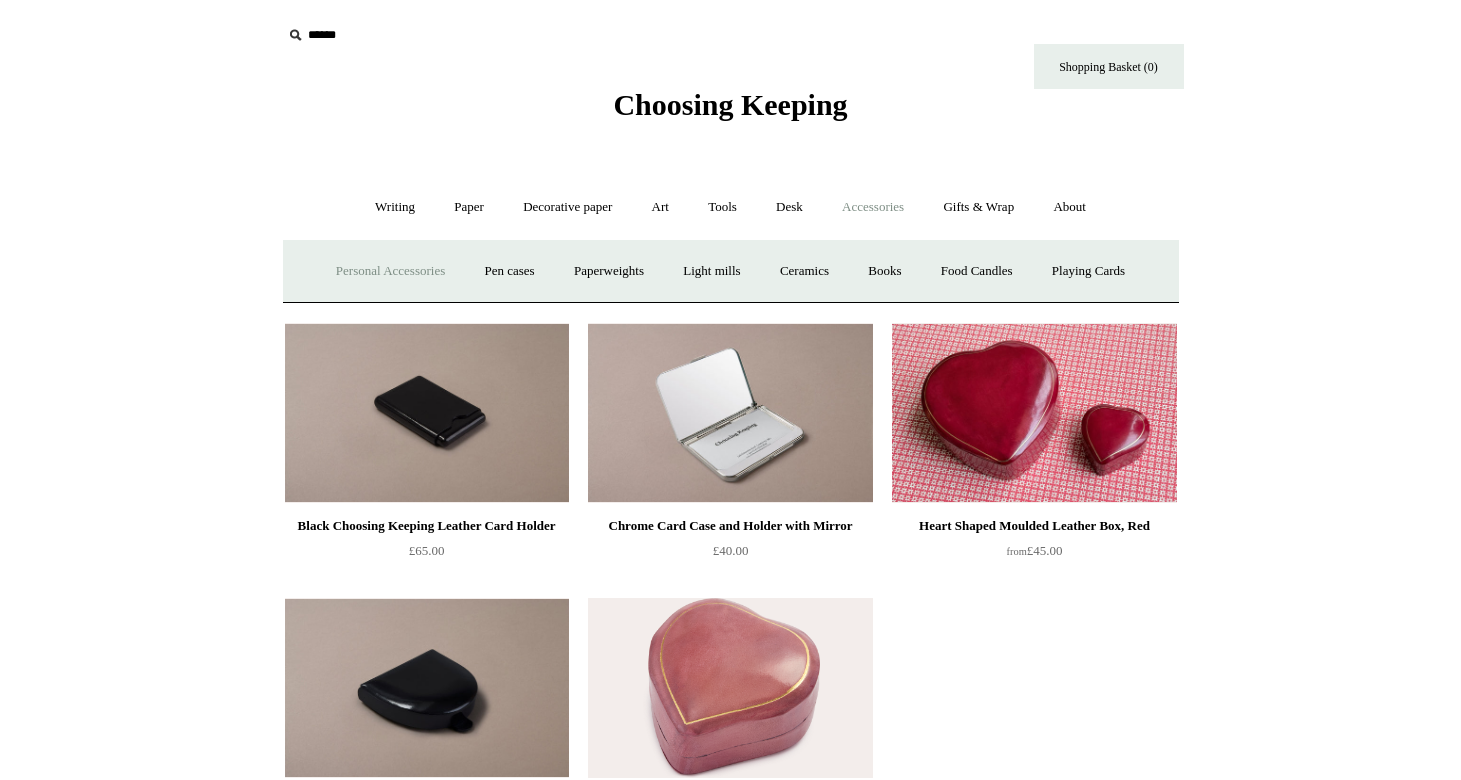 click on "Personal Accessories +" at bounding box center [390, 271] 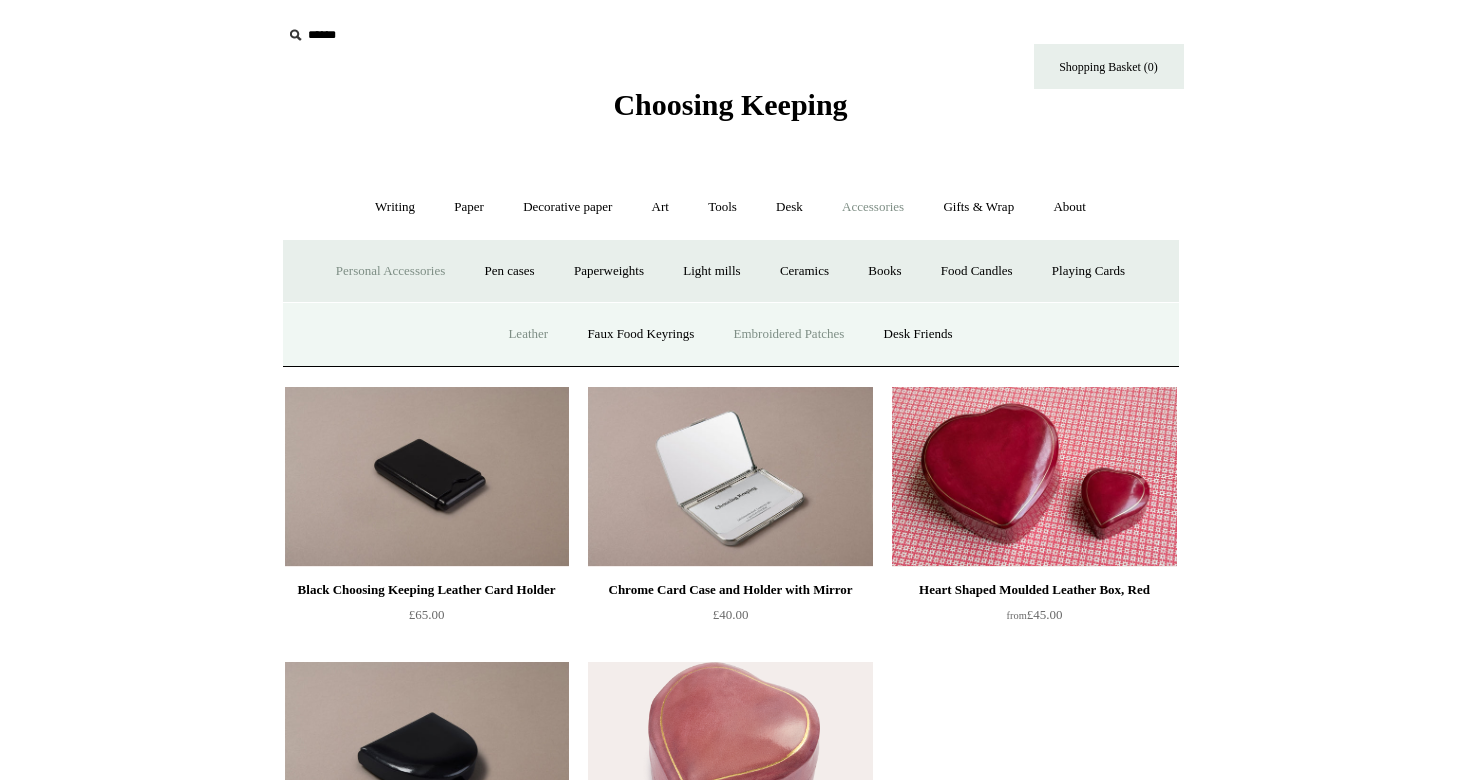click on "Embroidered Patches" at bounding box center (789, 334) 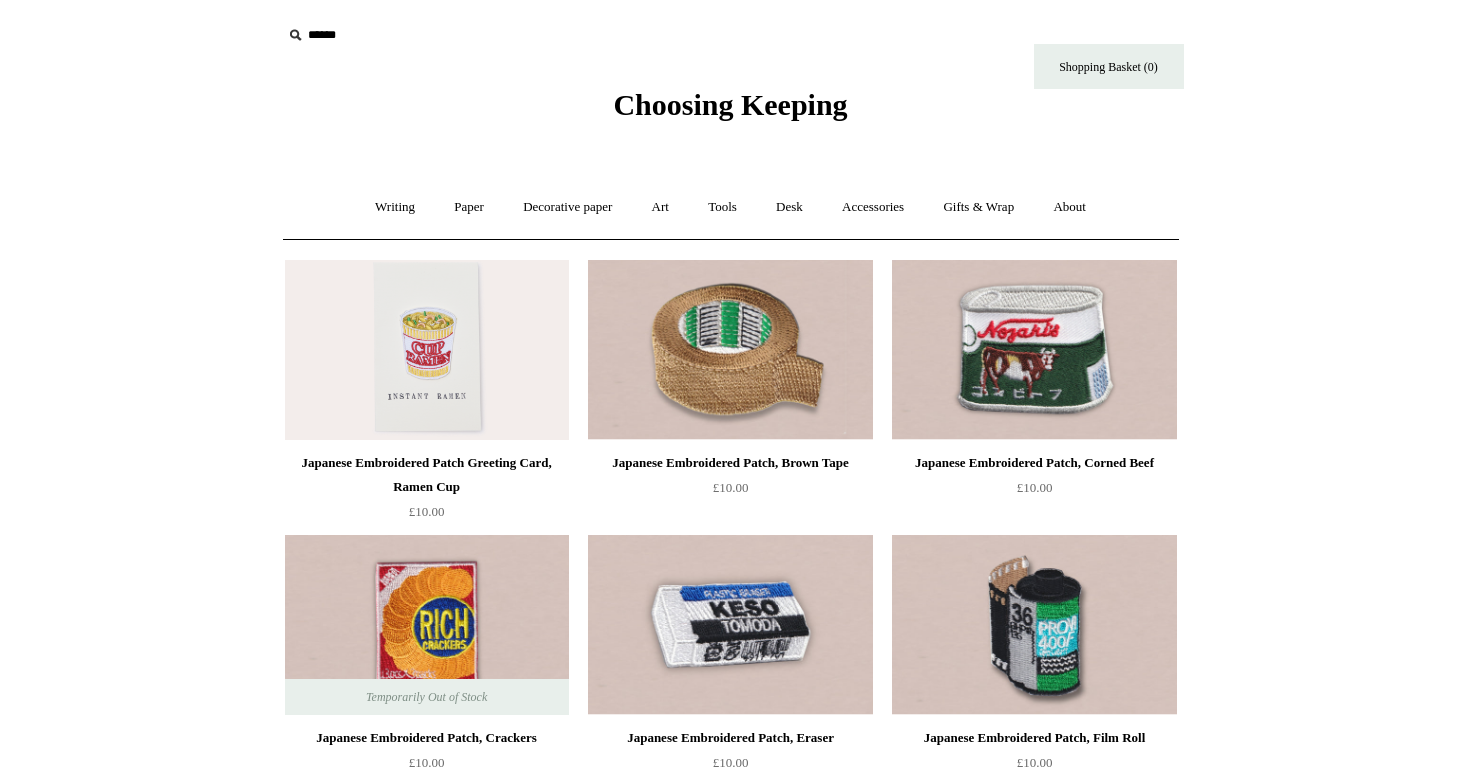 scroll, scrollTop: 0, scrollLeft: 0, axis: both 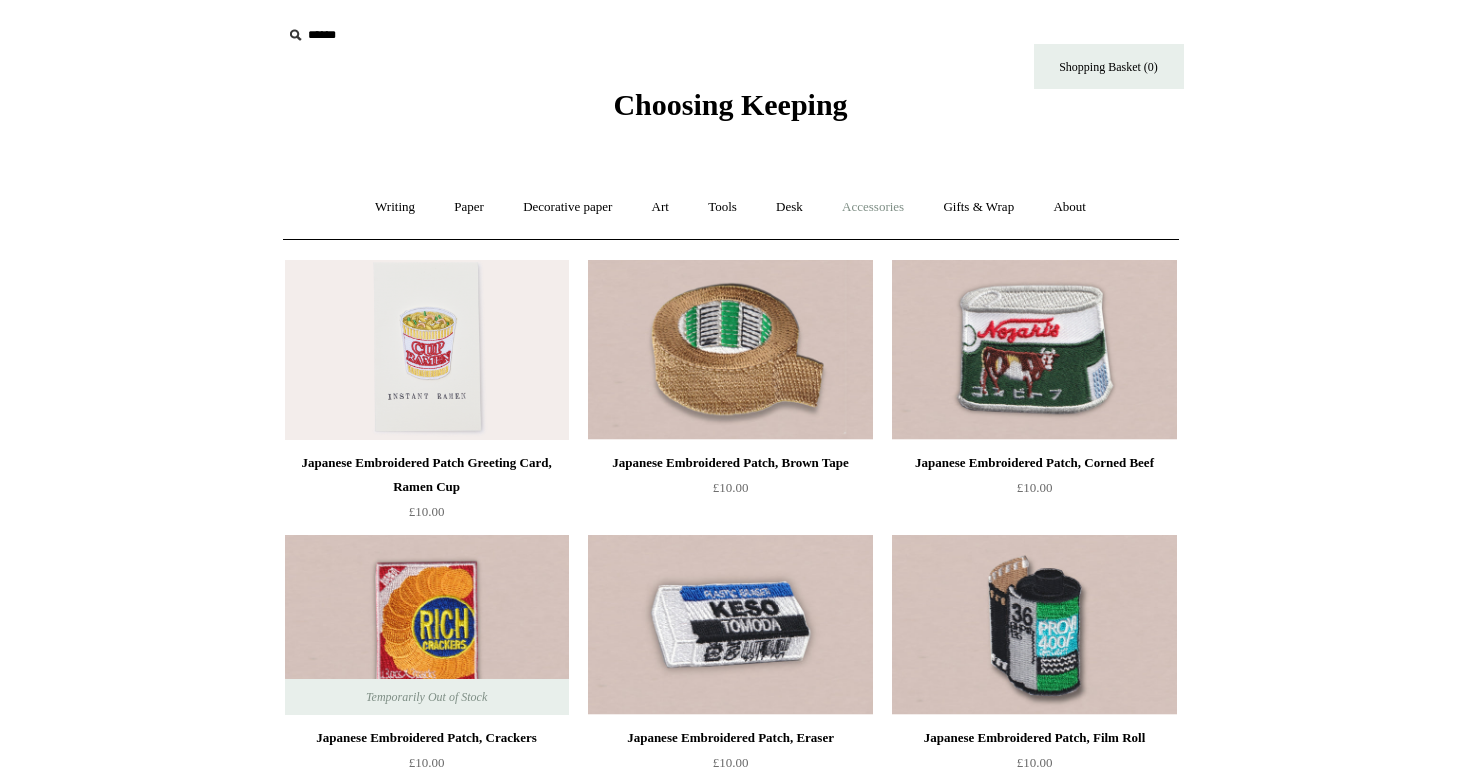 click on "Accessories +" at bounding box center (873, 207) 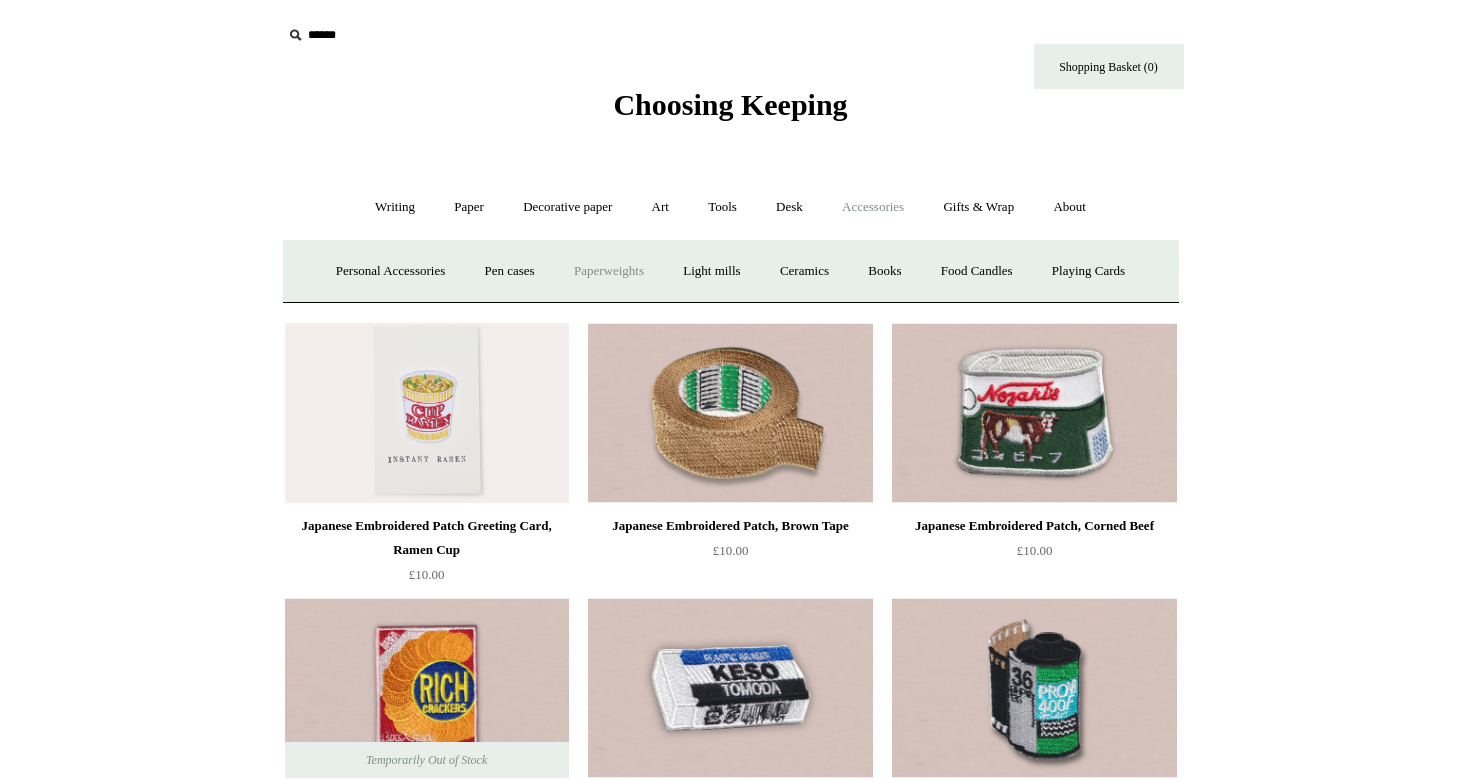 click on "Paperweights +" at bounding box center (609, 271) 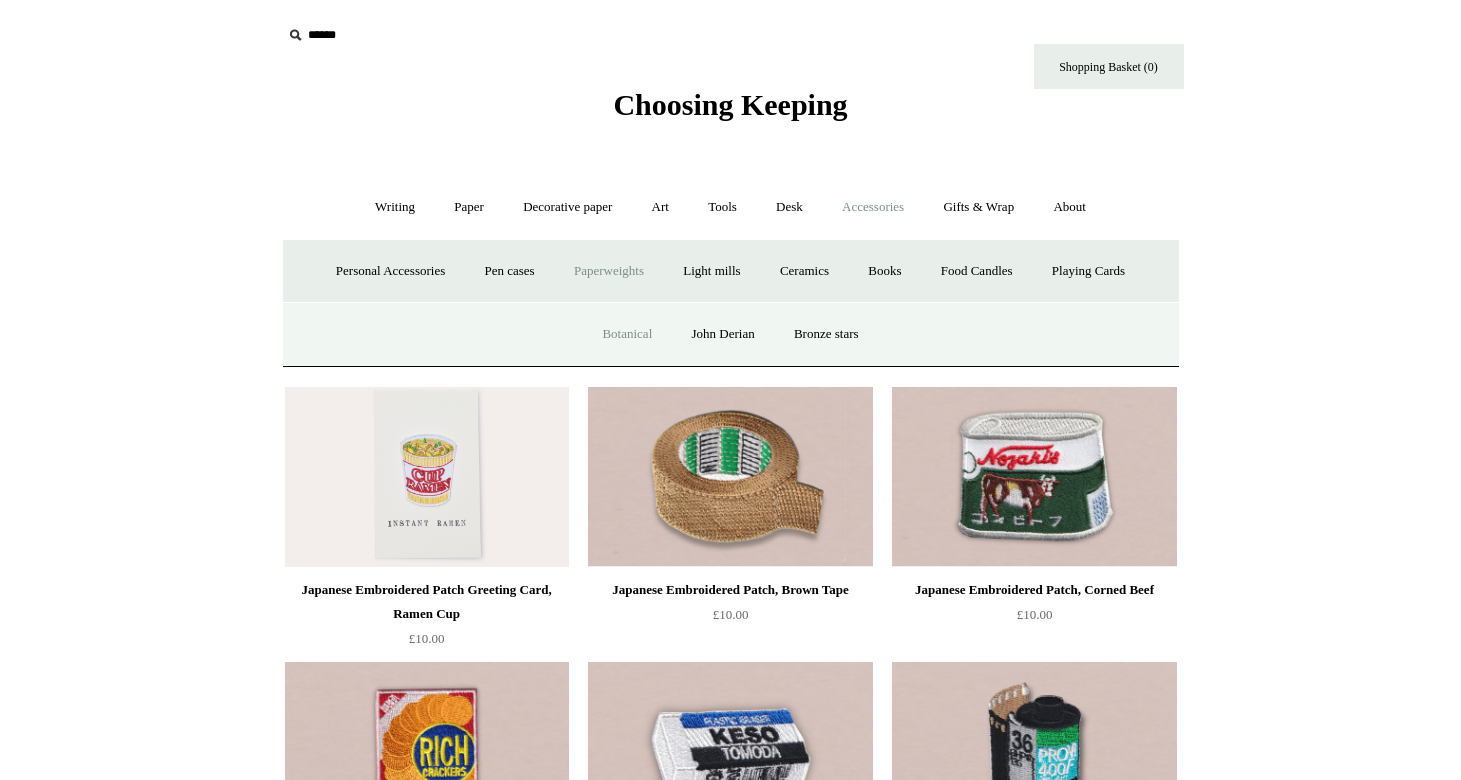 click on "Botanical" at bounding box center (627, 334) 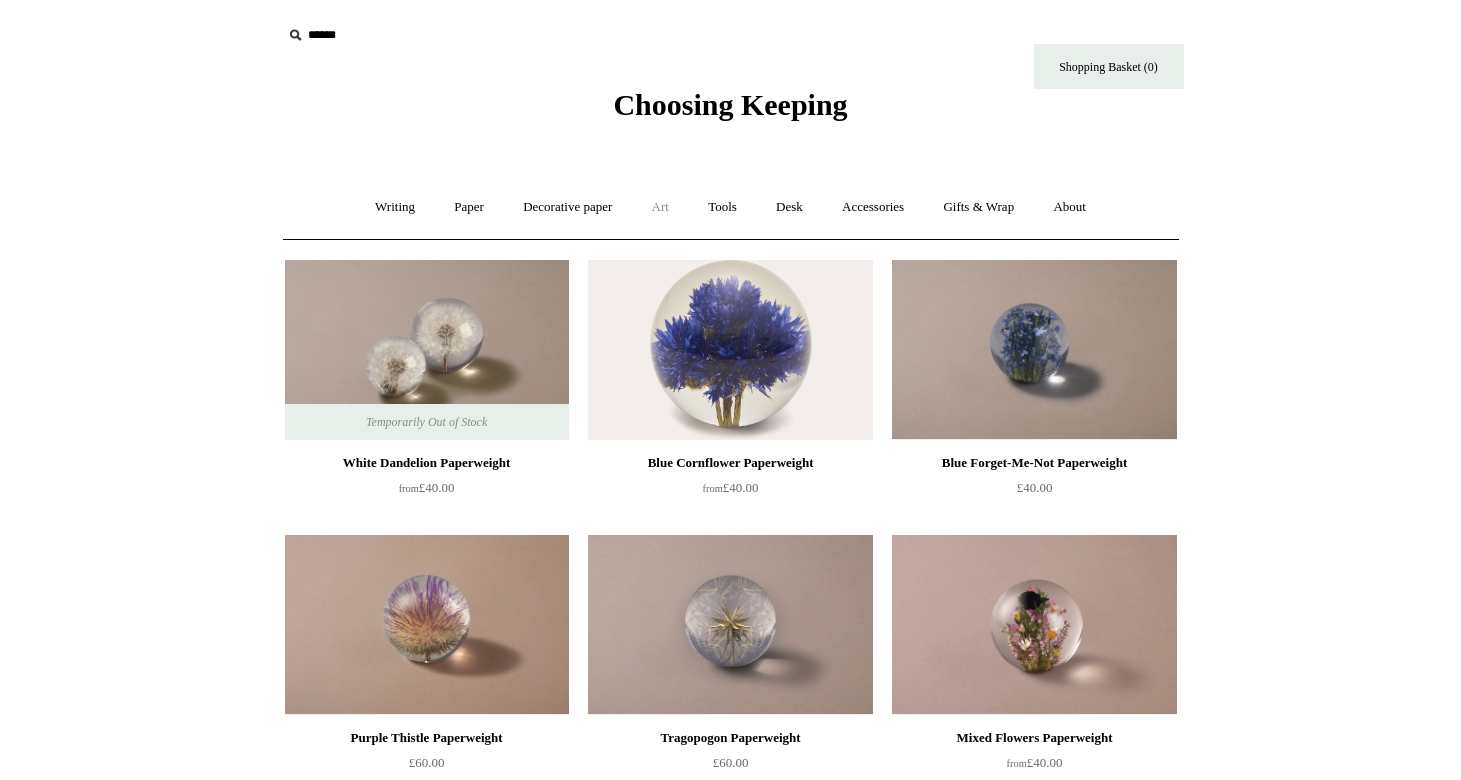 scroll, scrollTop: 0, scrollLeft: 0, axis: both 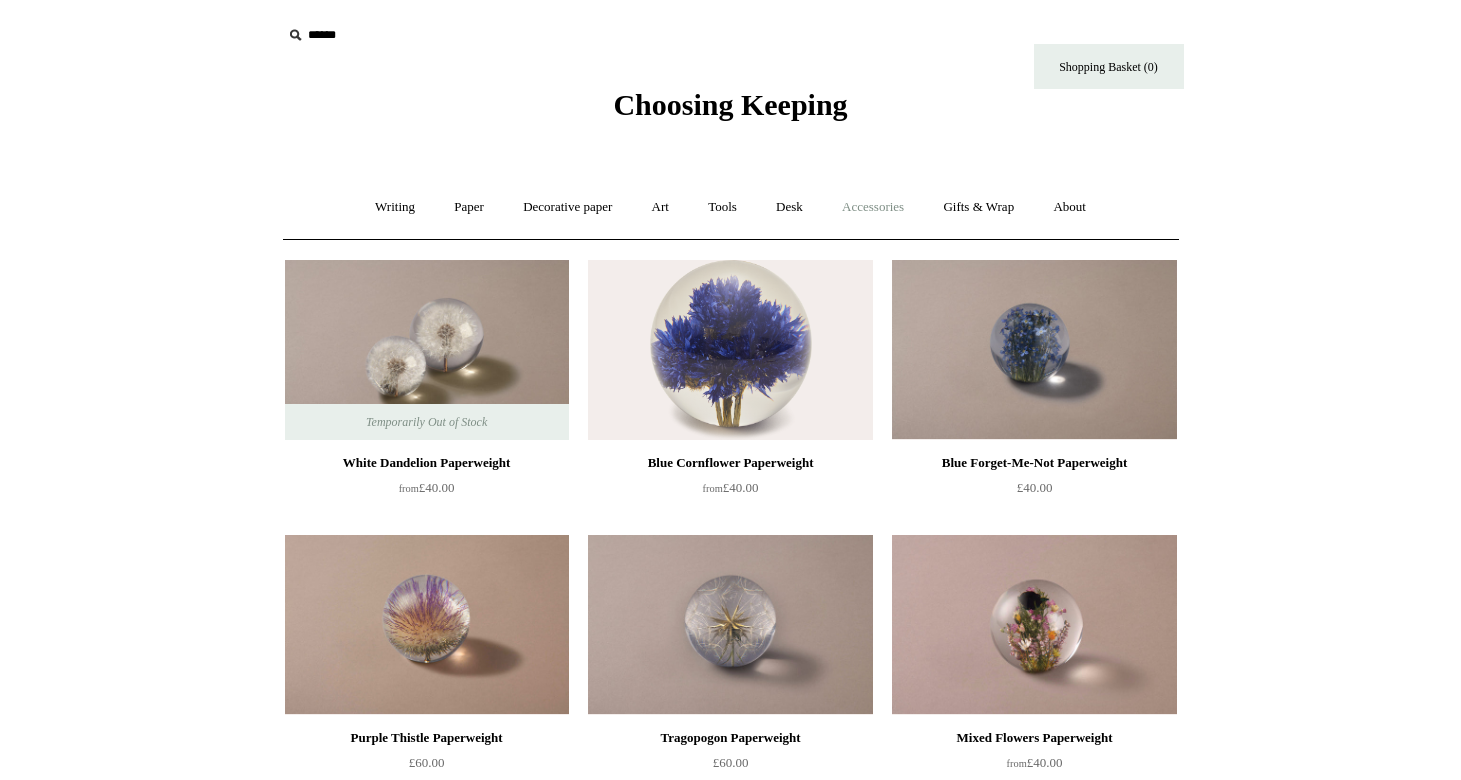 click on "Accessories +" at bounding box center (873, 207) 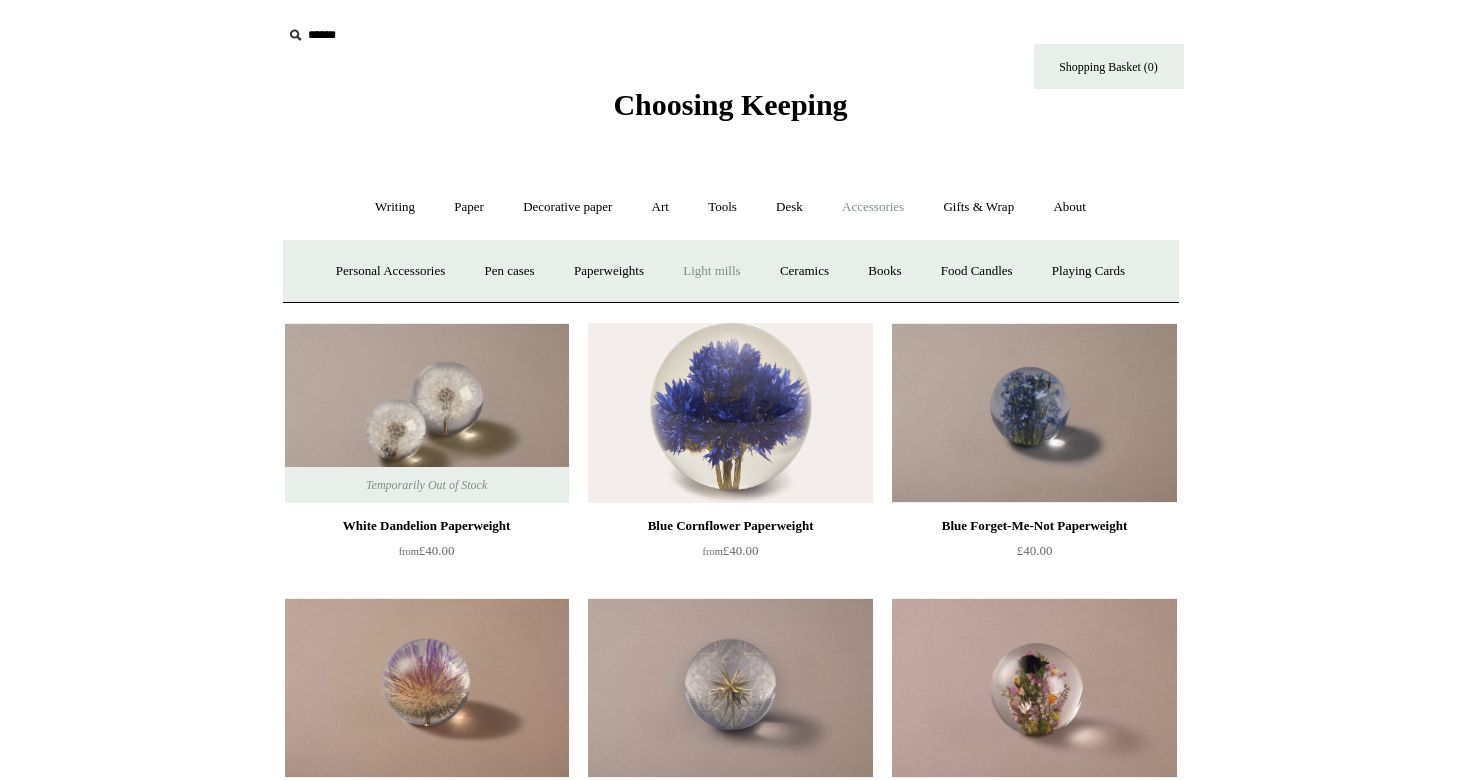 click on "Light mills" at bounding box center [711, 271] 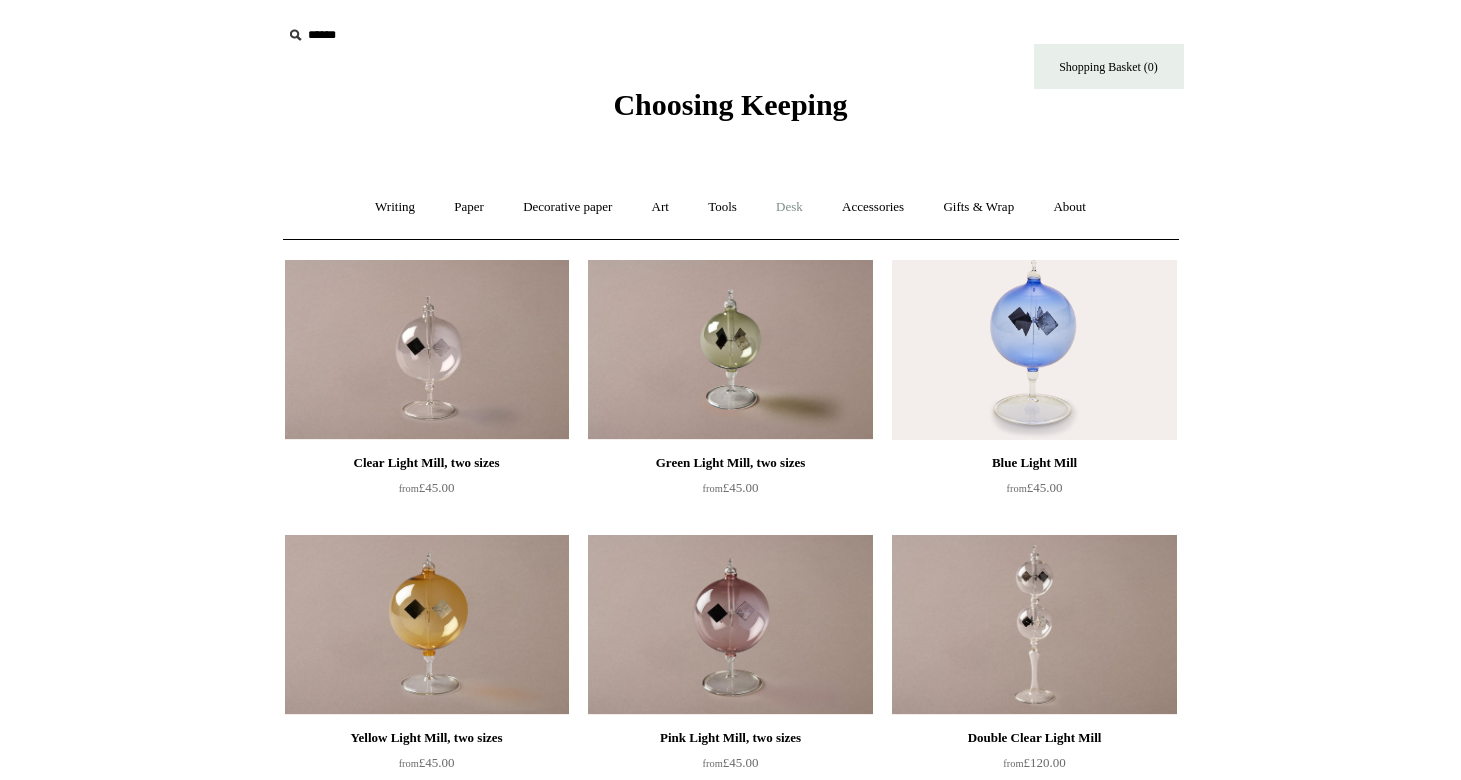 scroll, scrollTop: 0, scrollLeft: 0, axis: both 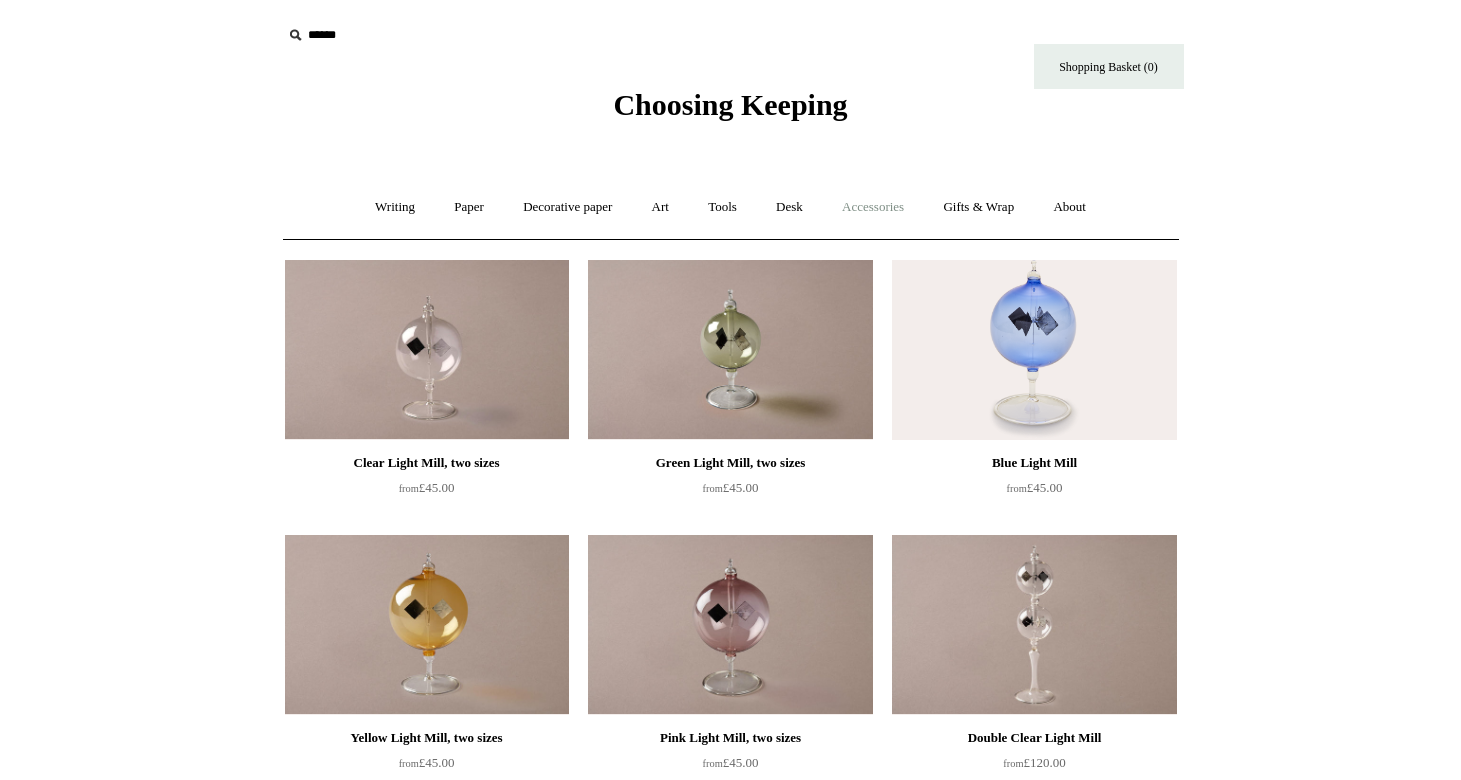 click on "Accessories +" at bounding box center (873, 207) 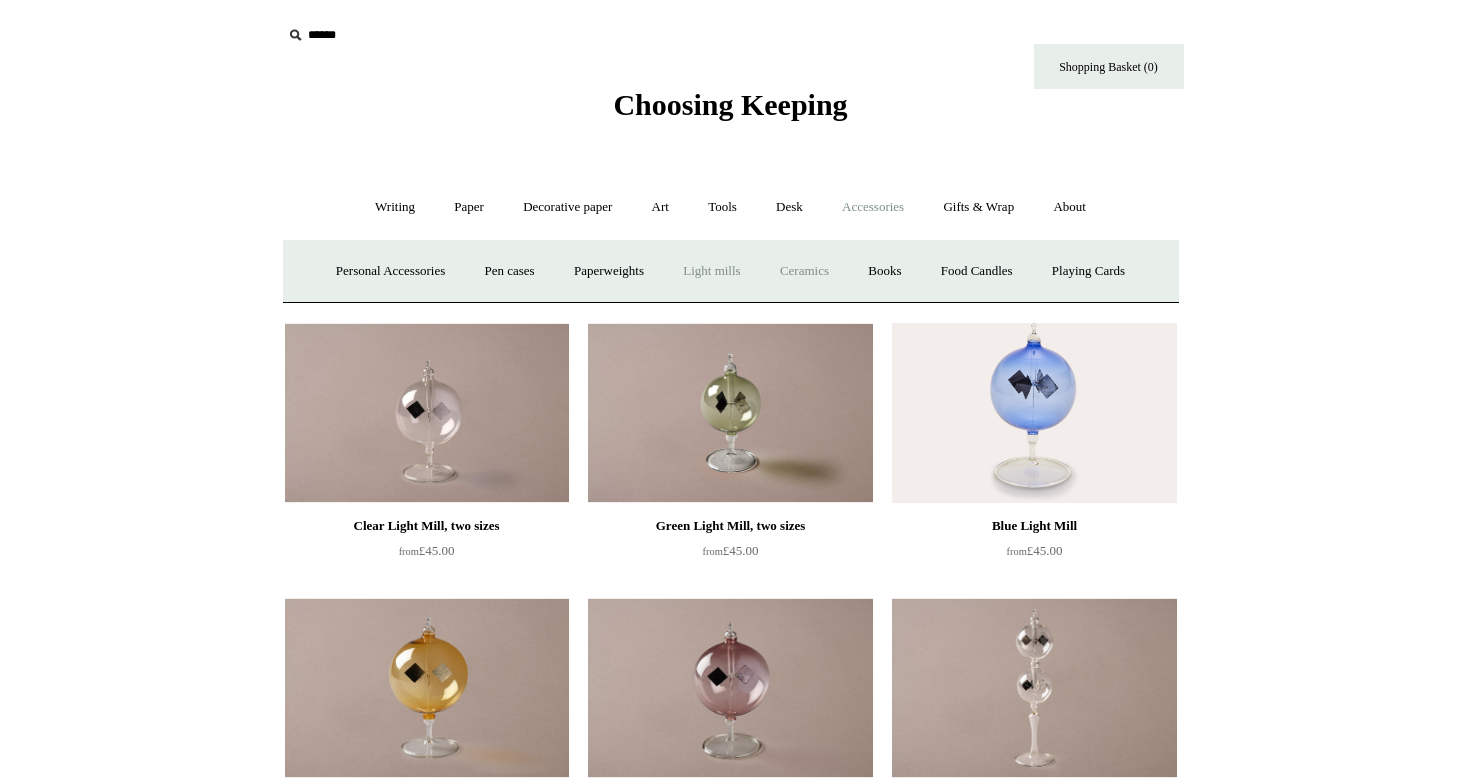click on "Ceramics  +" at bounding box center (804, 271) 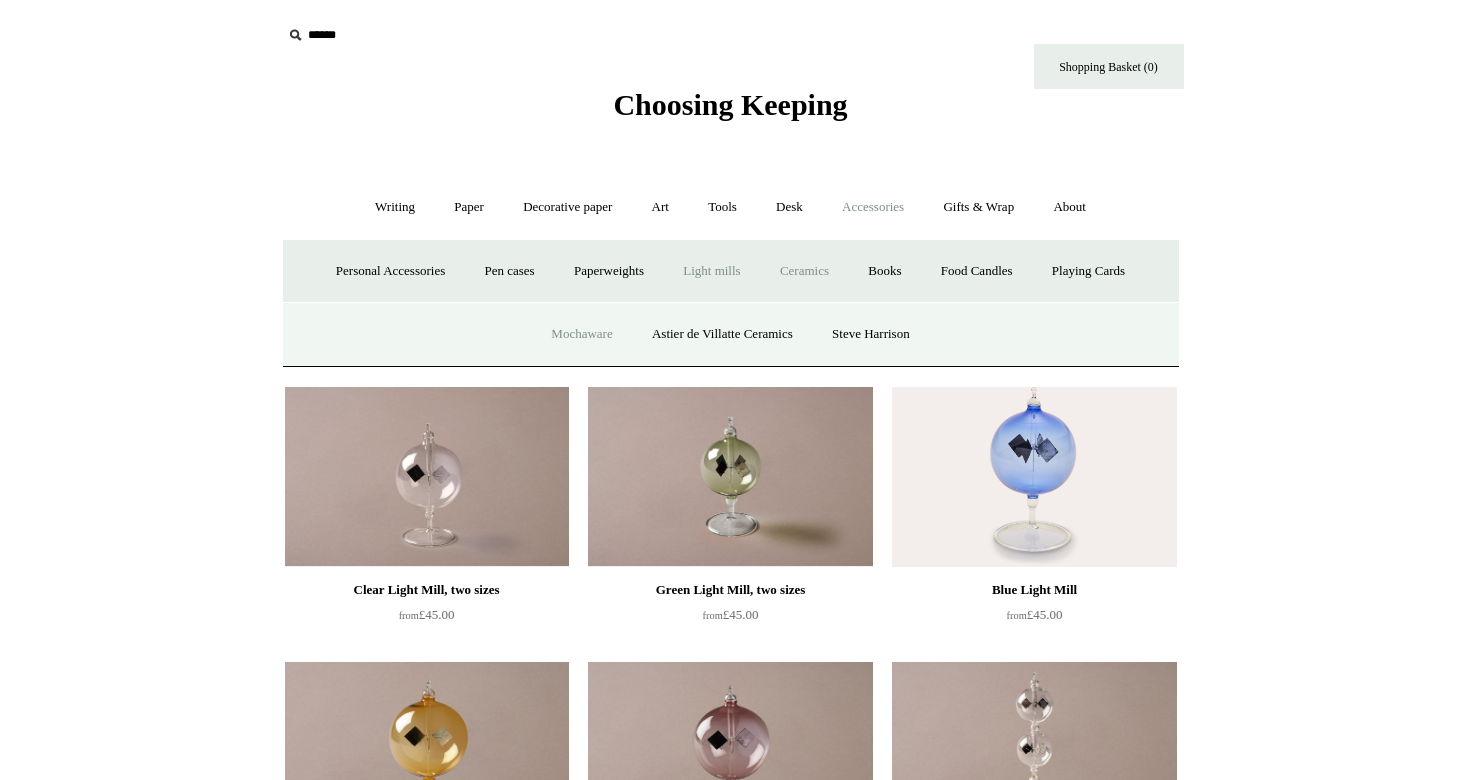 click on "Mochaware" at bounding box center [581, 334] 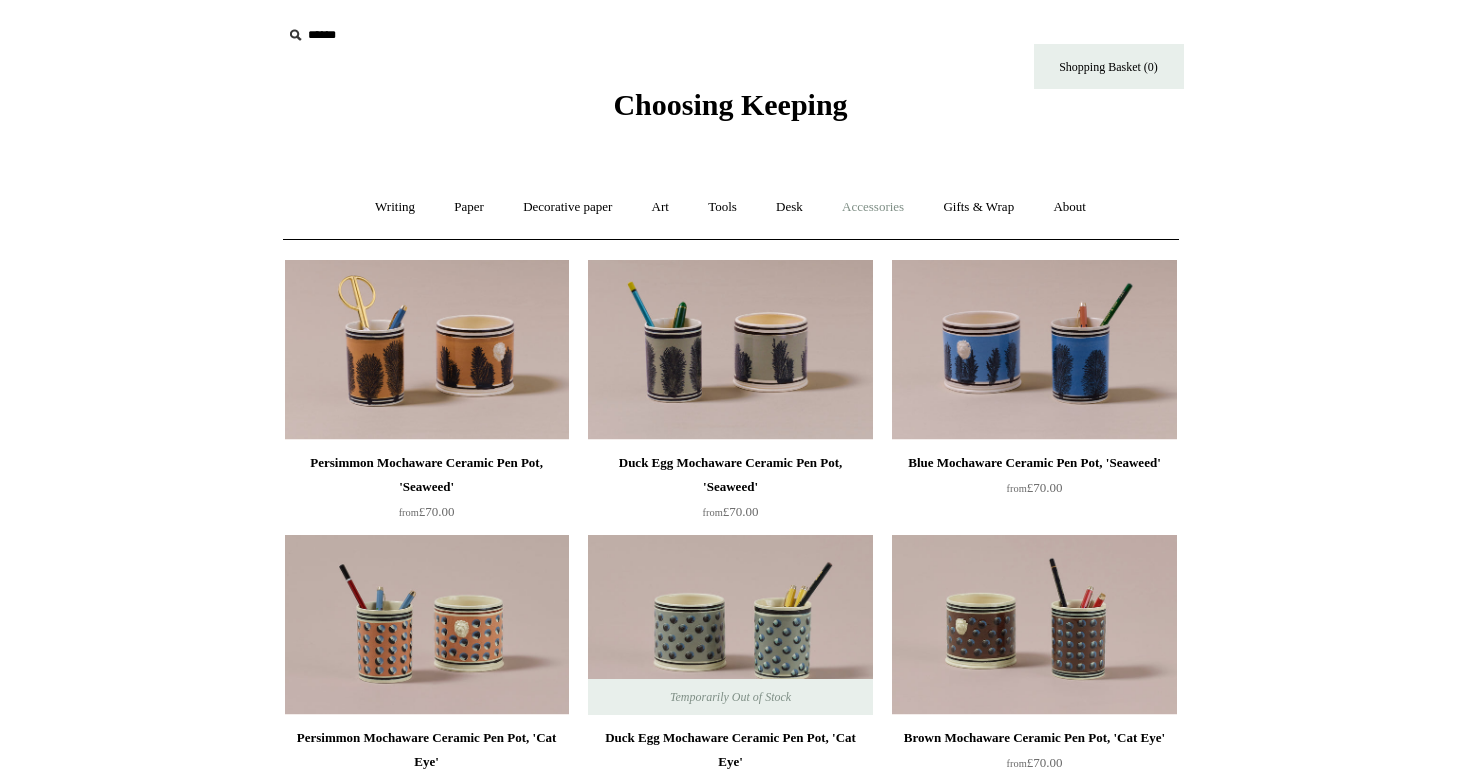 scroll, scrollTop: 0, scrollLeft: 0, axis: both 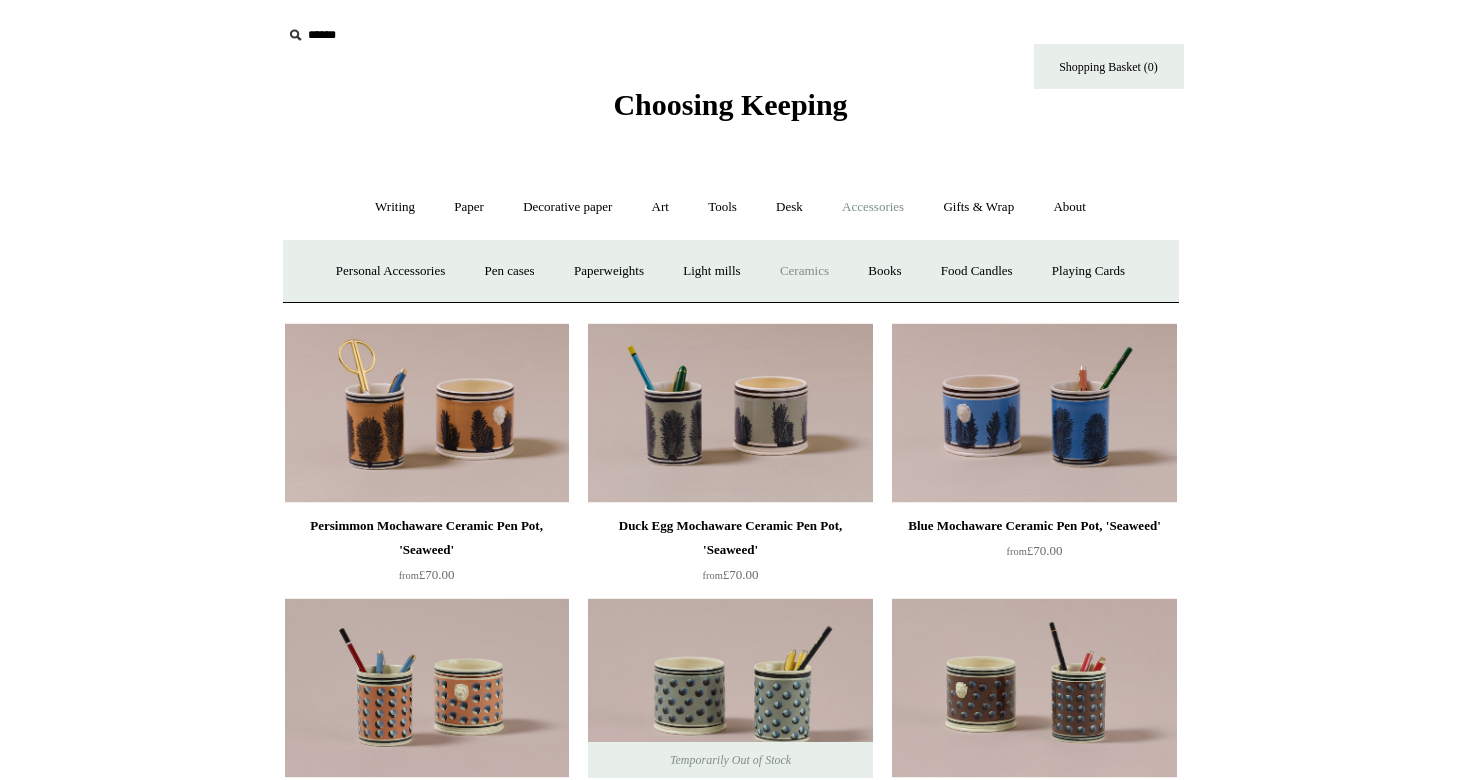 click on "Ceramics  +" at bounding box center [804, 271] 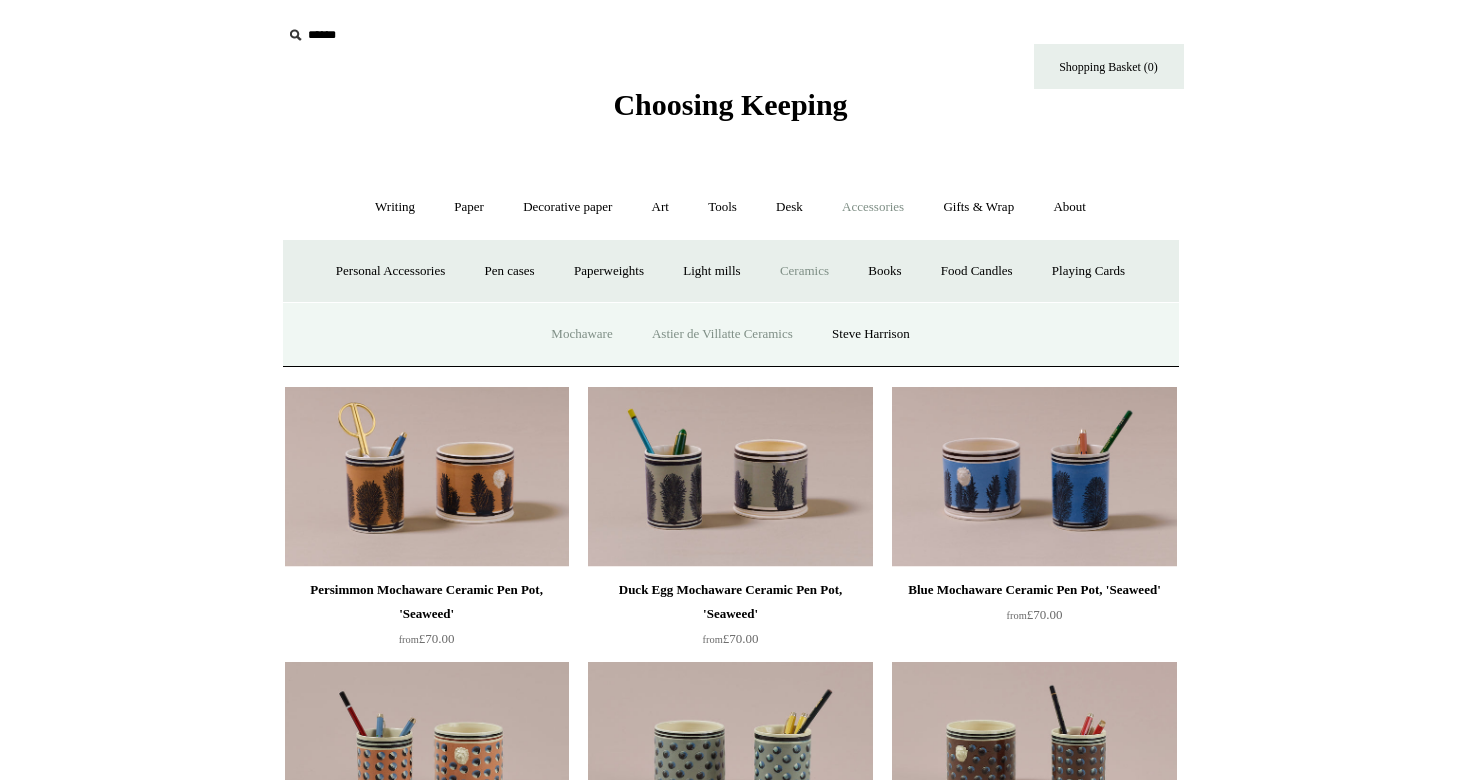 click on "Astier de Villatte Ceramics" at bounding box center (722, 334) 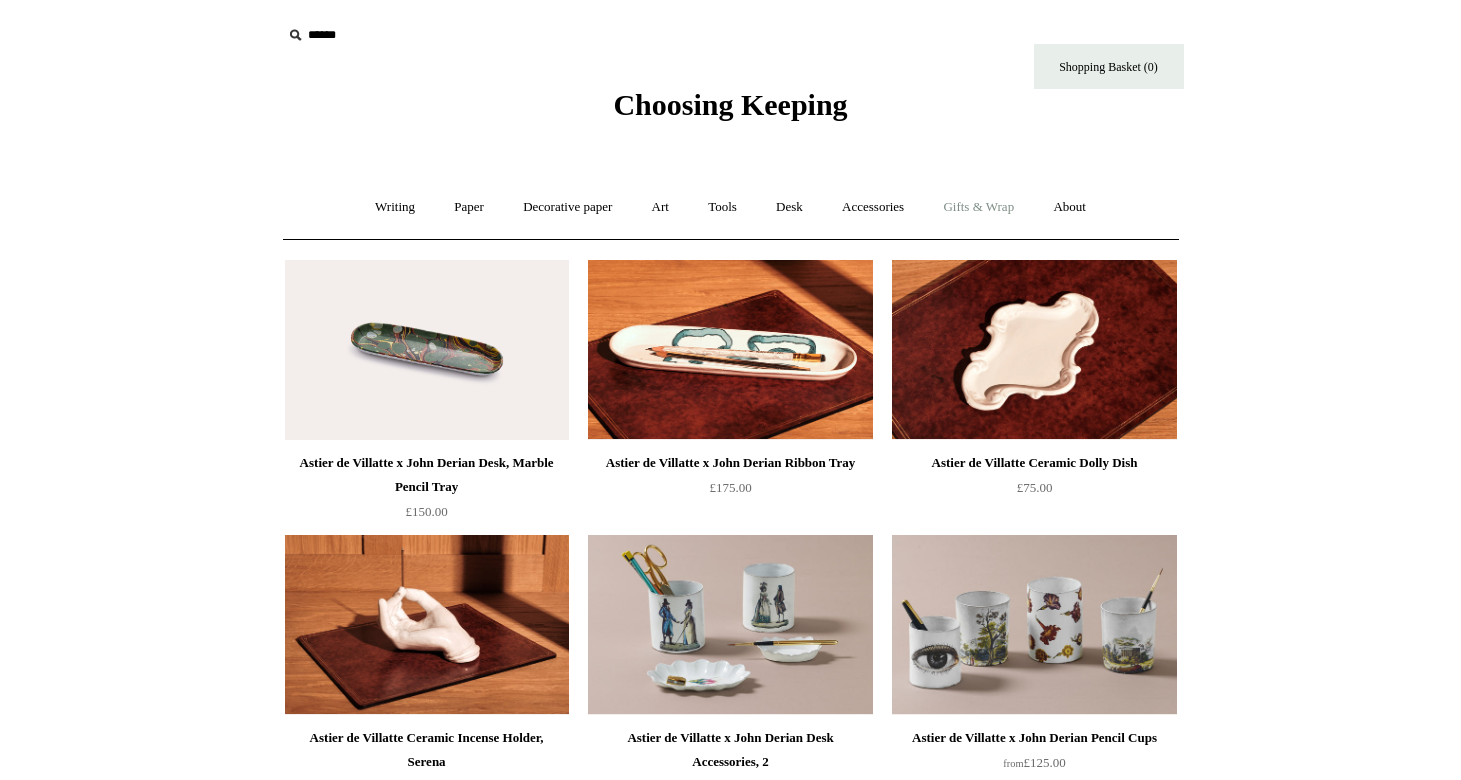 scroll, scrollTop: 0, scrollLeft: 0, axis: both 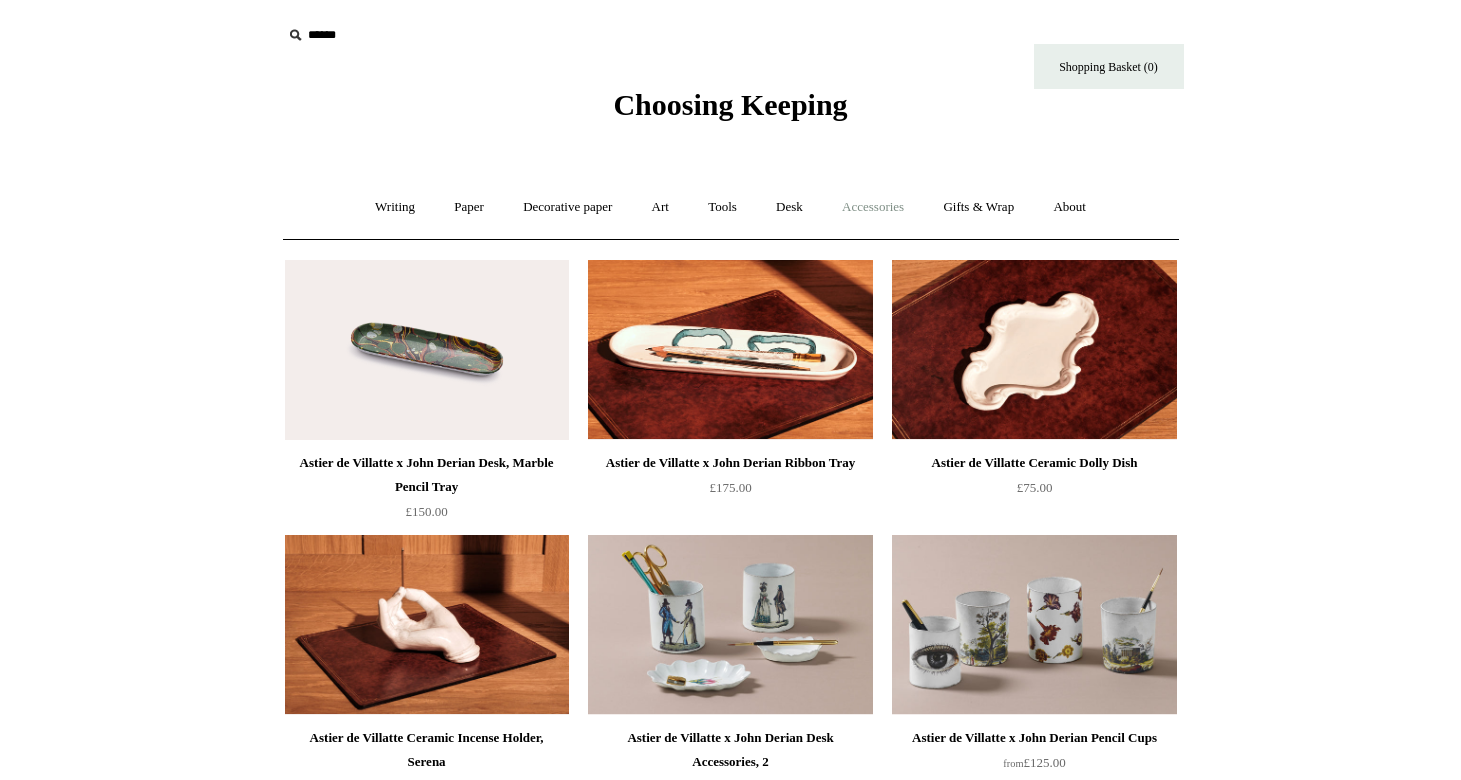 click on "Accessories +" at bounding box center [873, 207] 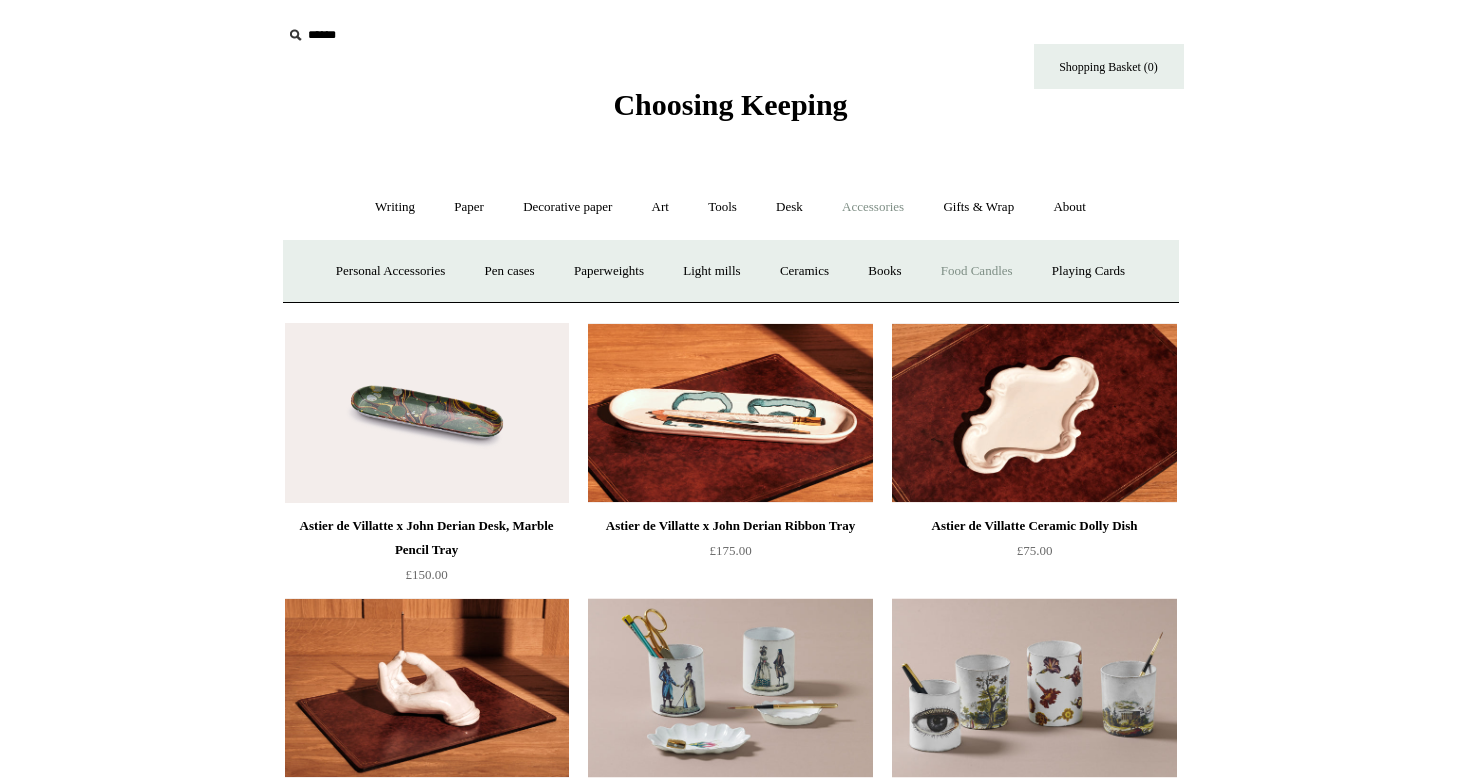 click on "Food Candles" at bounding box center [977, 271] 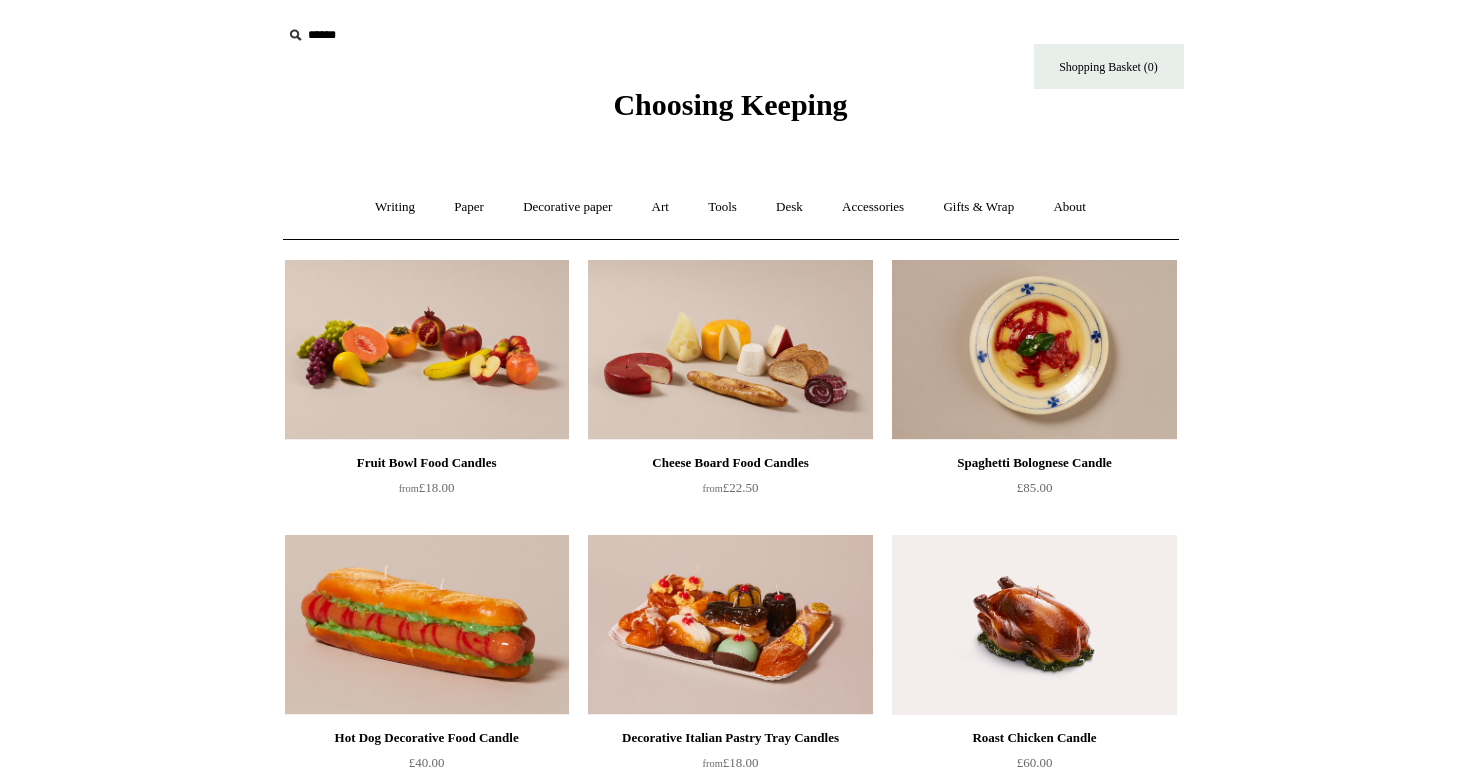 scroll, scrollTop: 0, scrollLeft: 0, axis: both 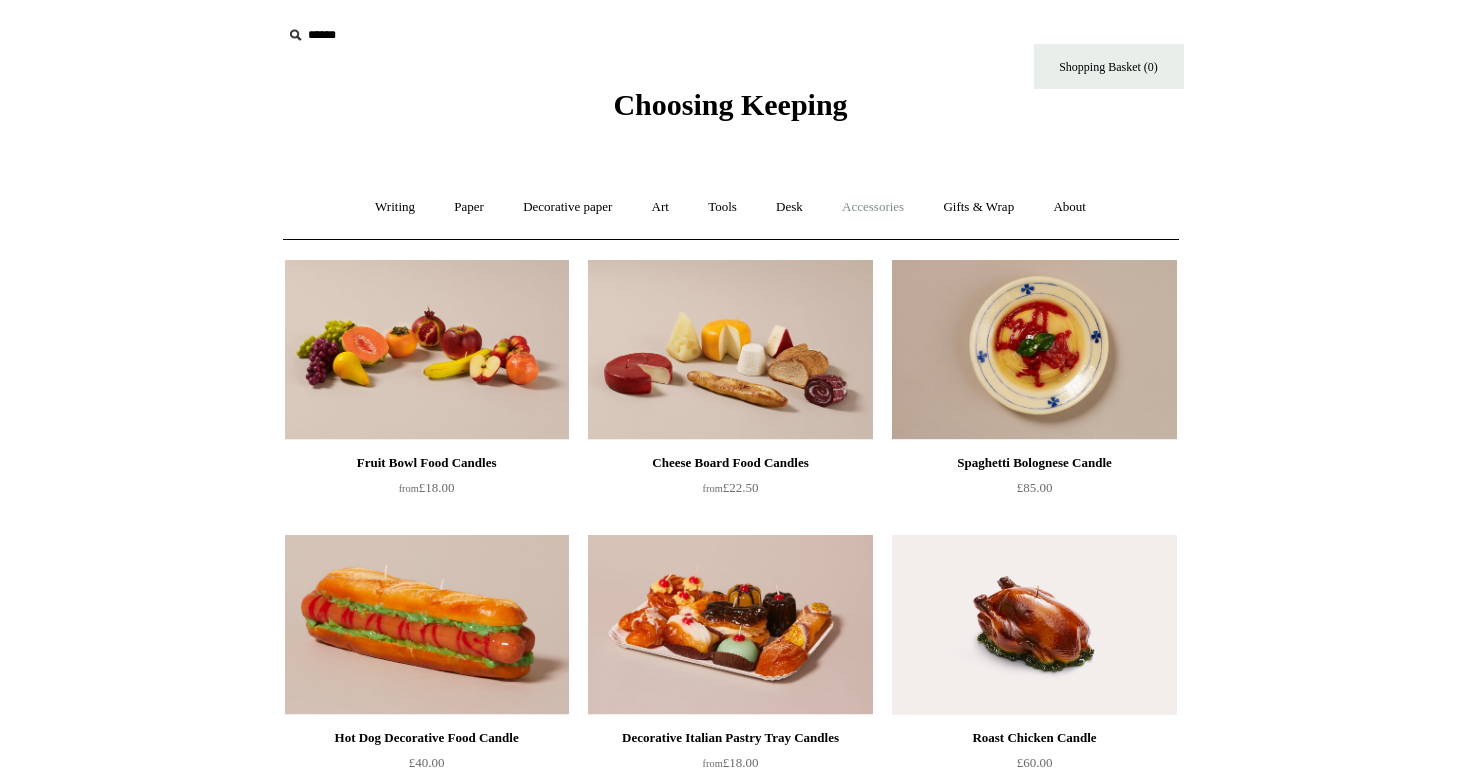 click on "Accessories +" at bounding box center (873, 207) 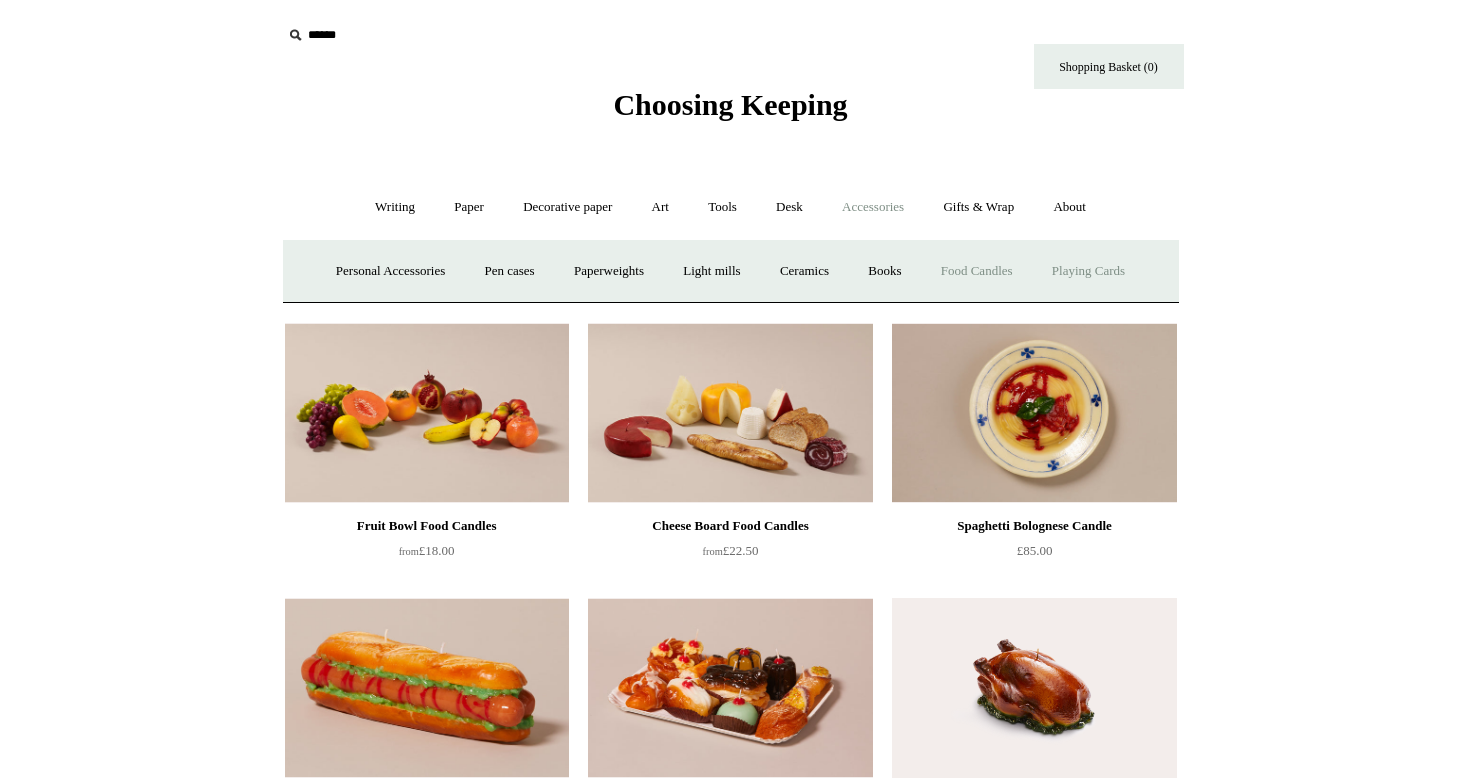 click on "Playing Cards" at bounding box center [1088, 271] 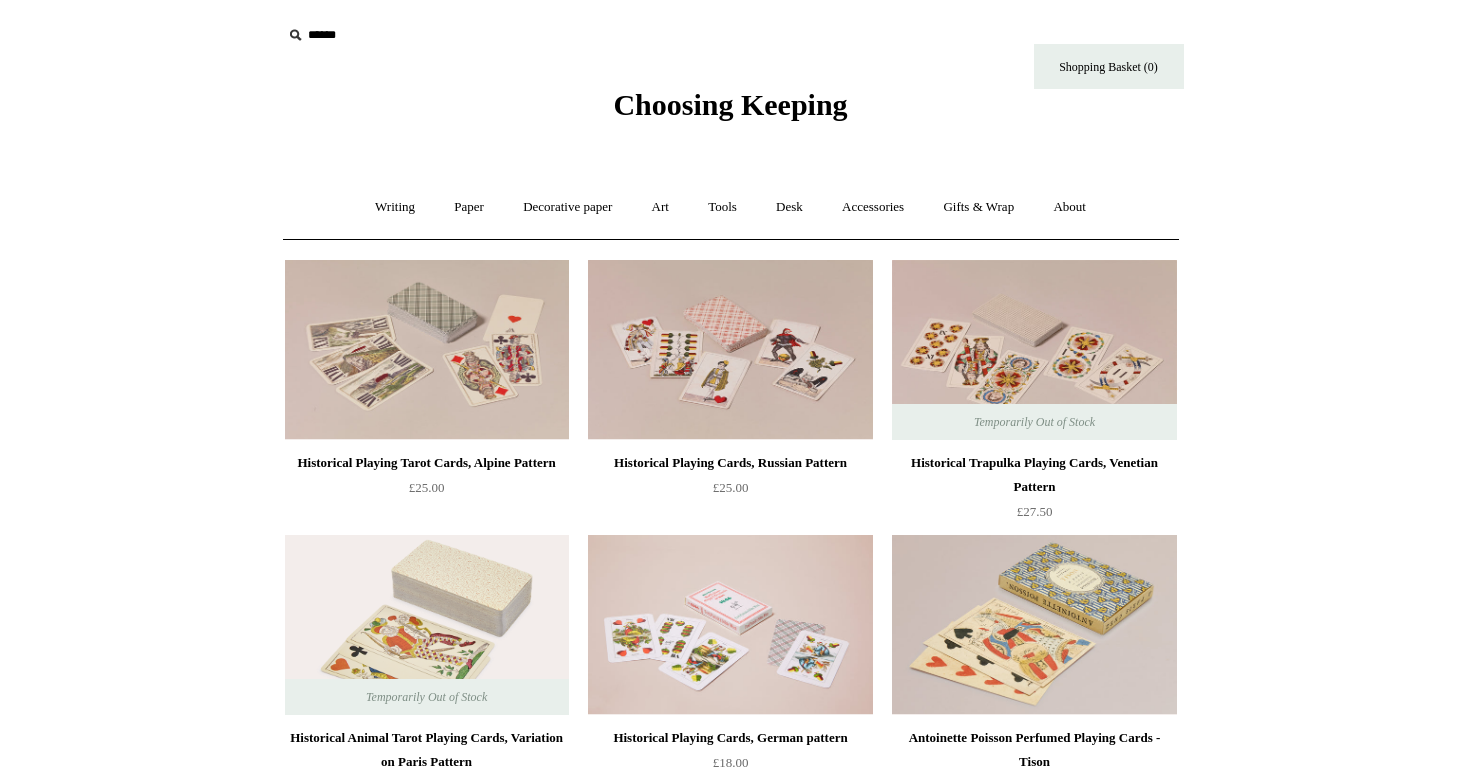 scroll, scrollTop: 0, scrollLeft: 0, axis: both 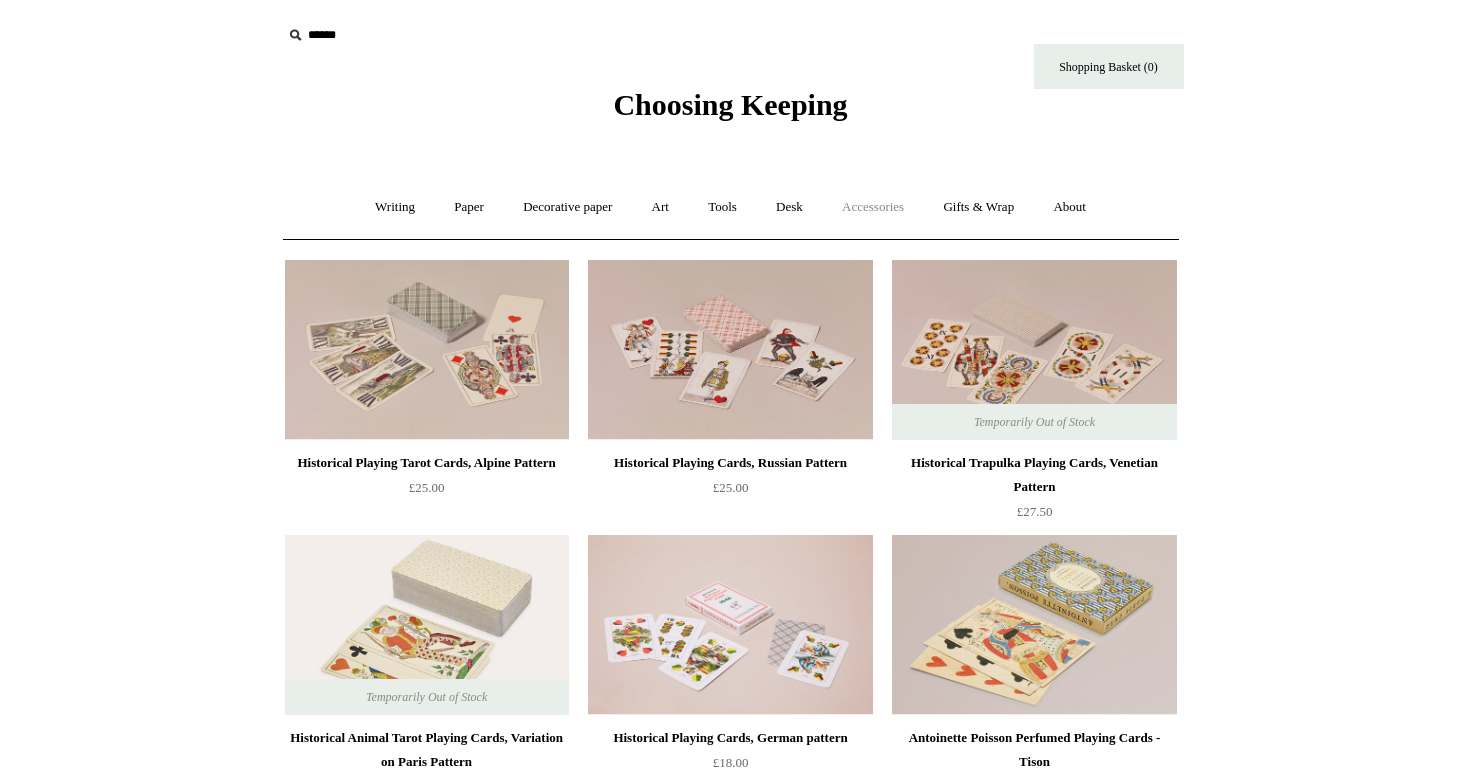 click on "Accessories +" at bounding box center [873, 207] 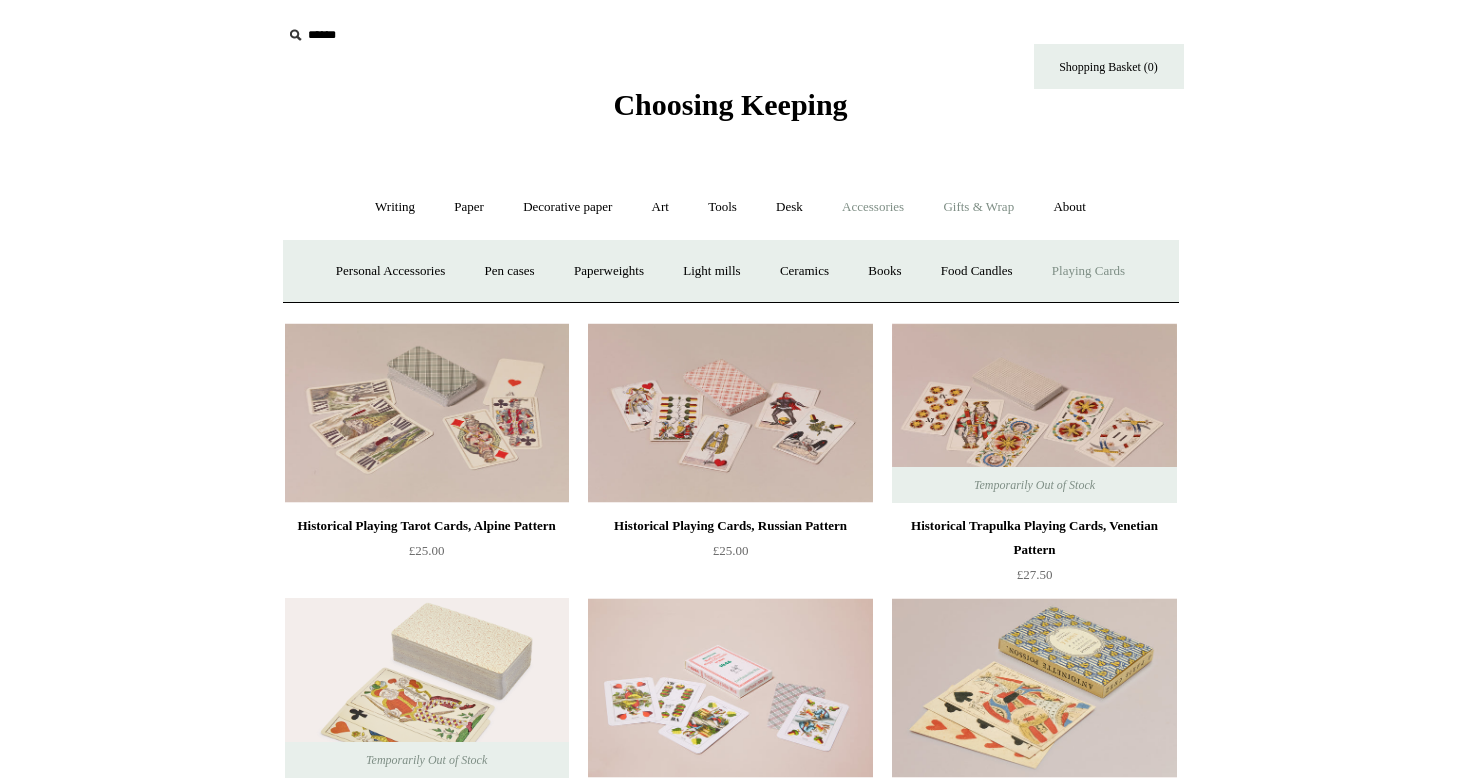 click on "Gifts & Wrap +" at bounding box center [978, 207] 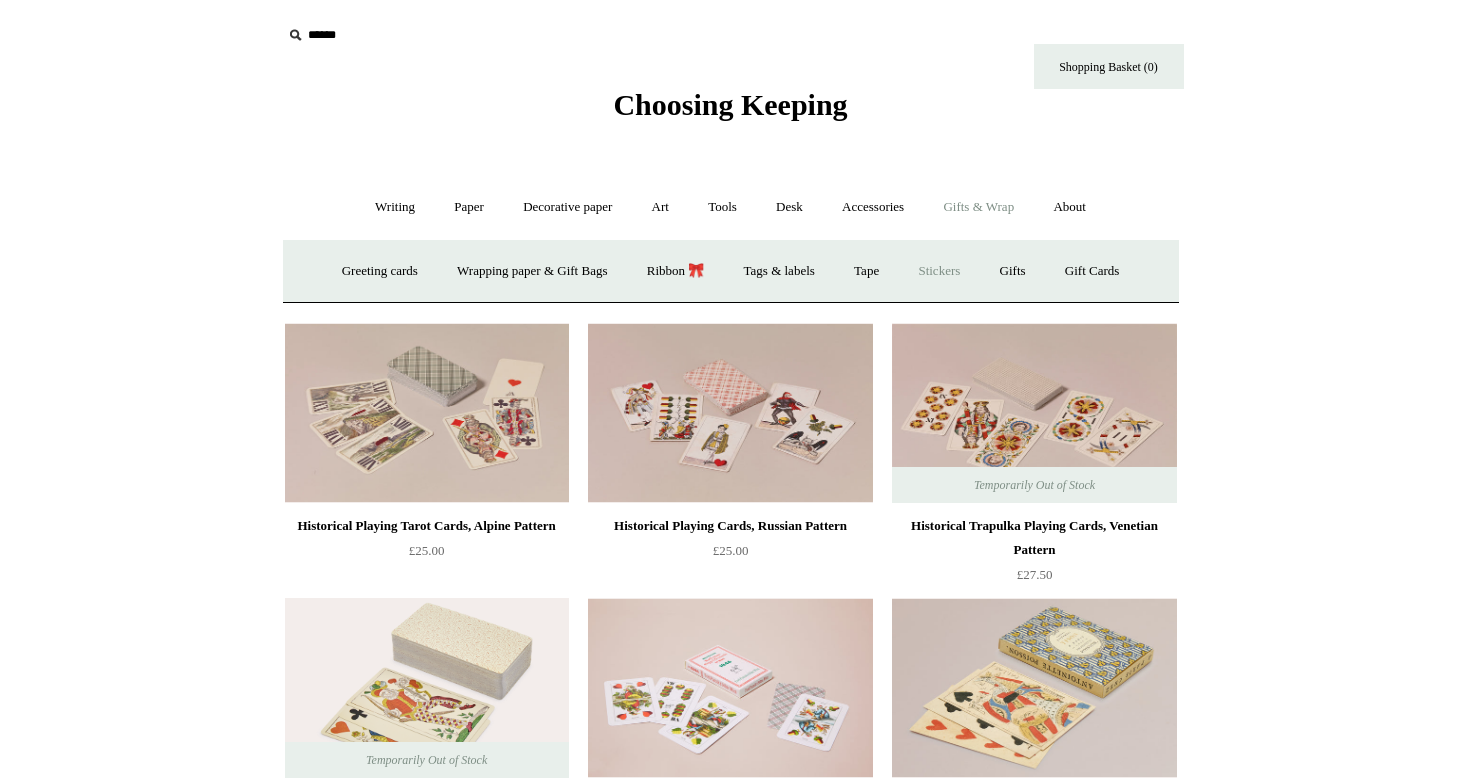 click on "Stickers" at bounding box center [939, 271] 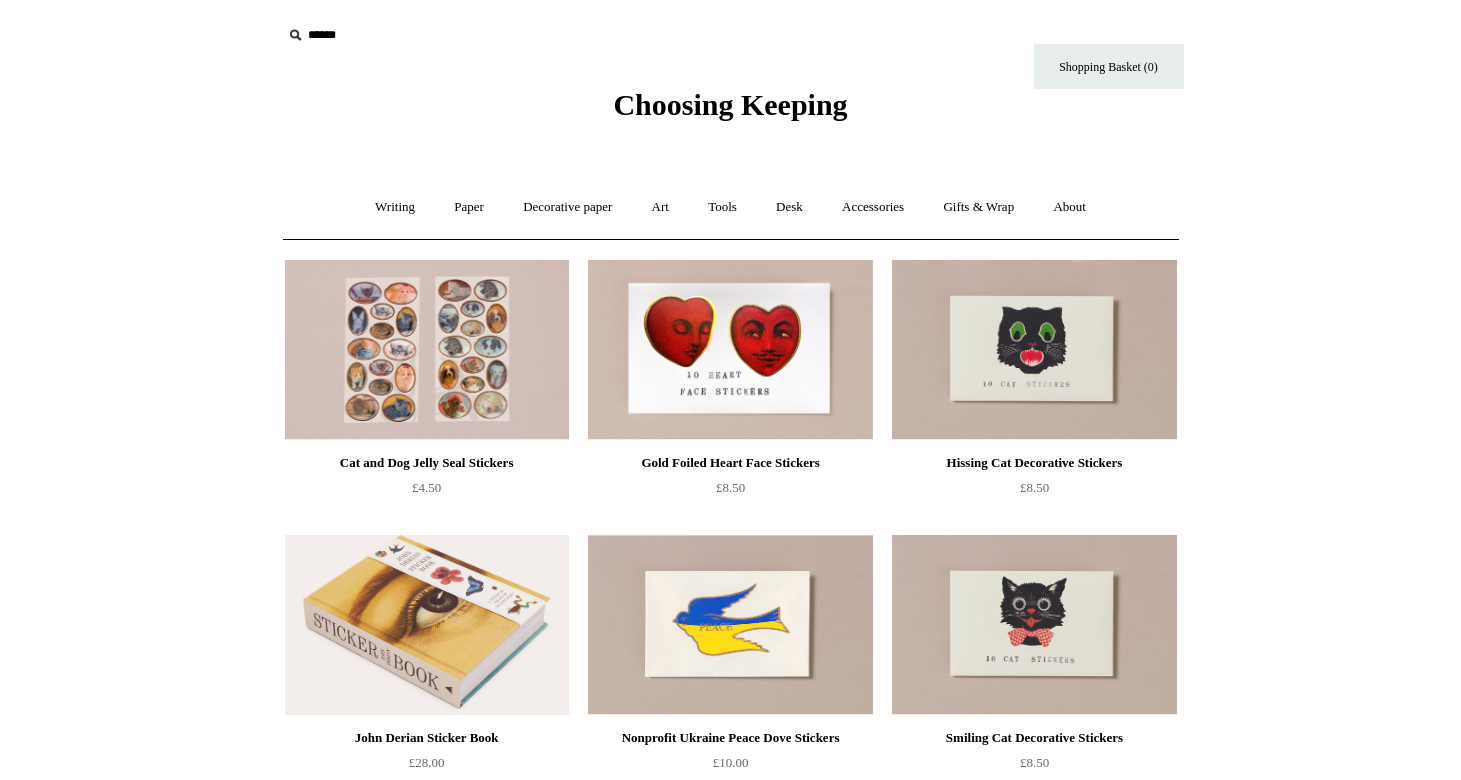 scroll, scrollTop: 0, scrollLeft: 0, axis: both 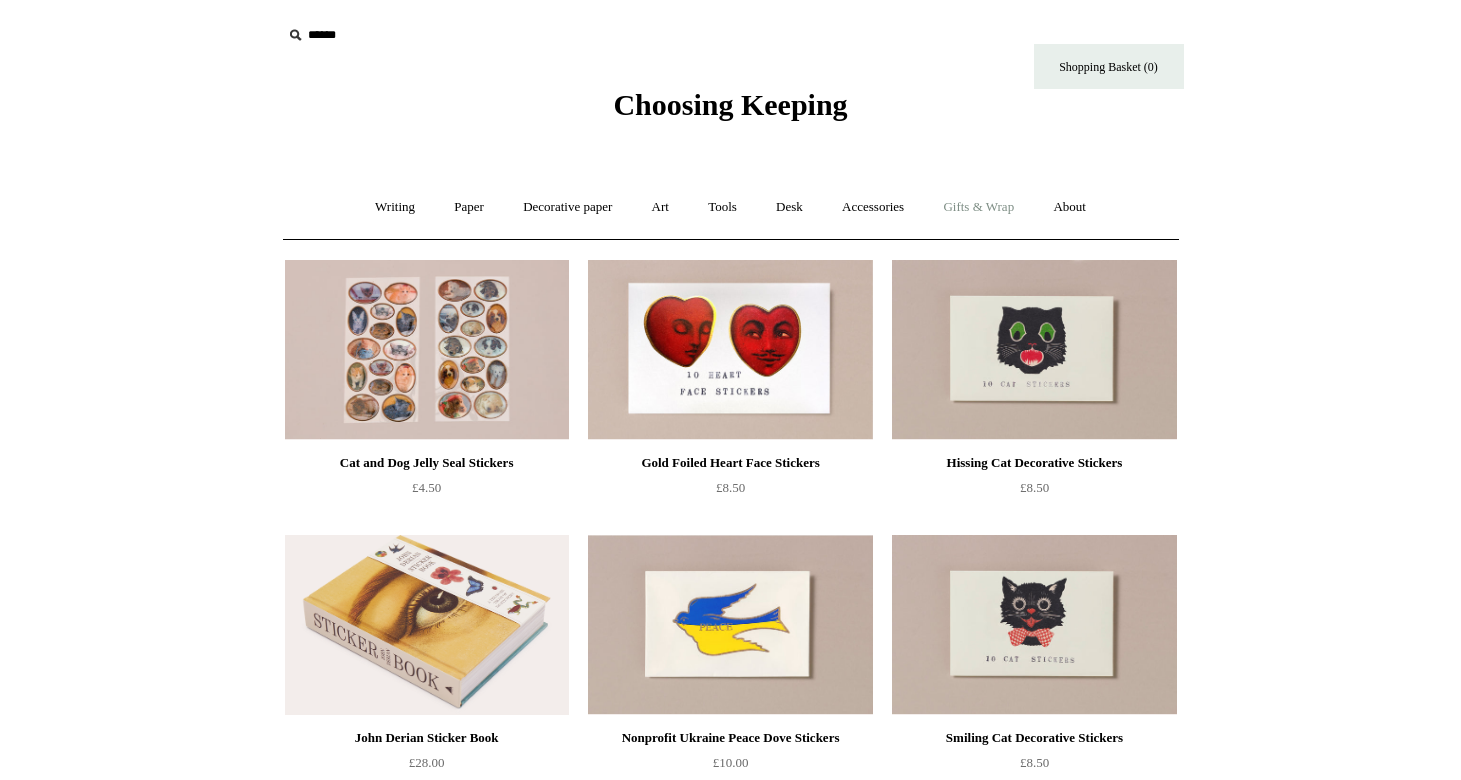 click on "Gifts & Wrap +" at bounding box center [978, 207] 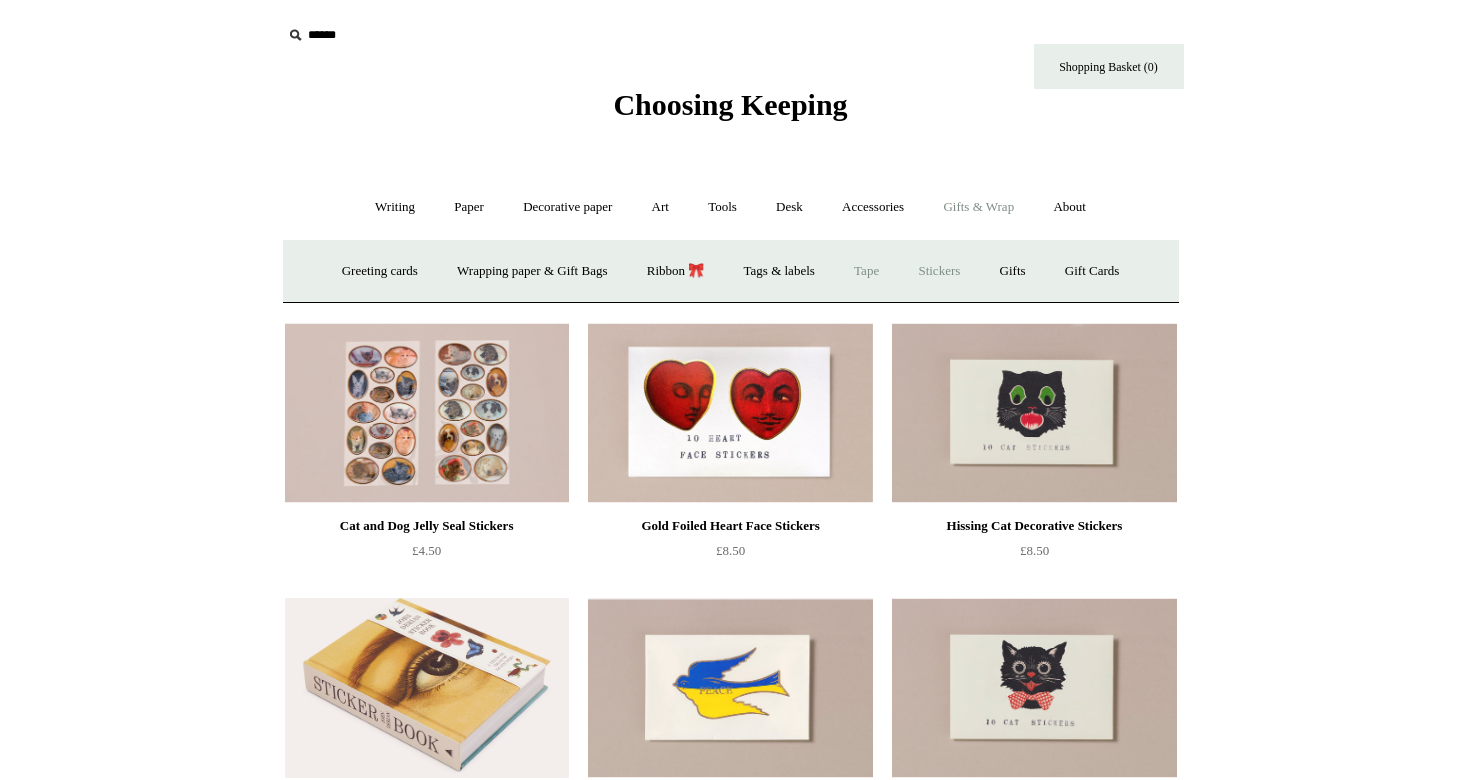 click on "Tape" at bounding box center [866, 271] 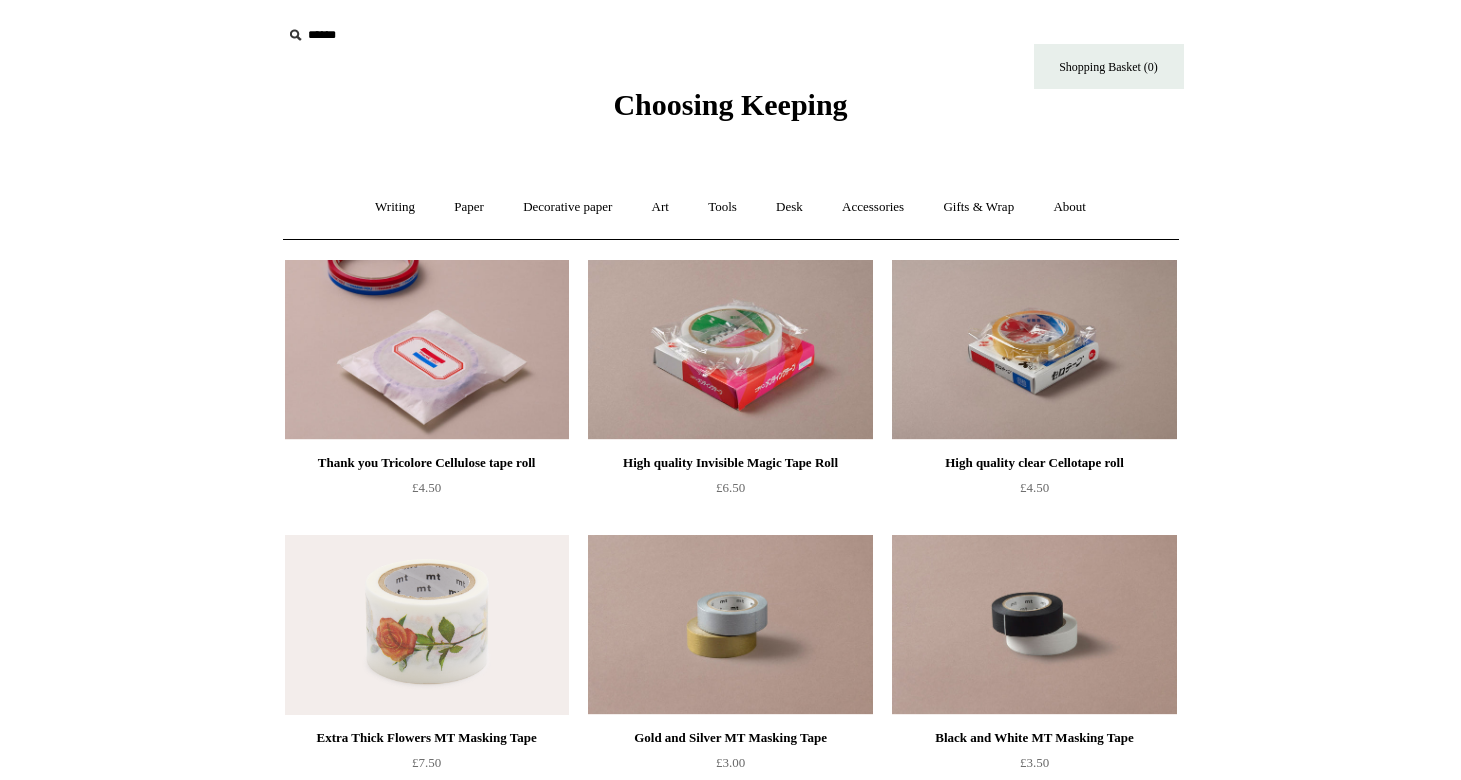 scroll, scrollTop: 0, scrollLeft: 0, axis: both 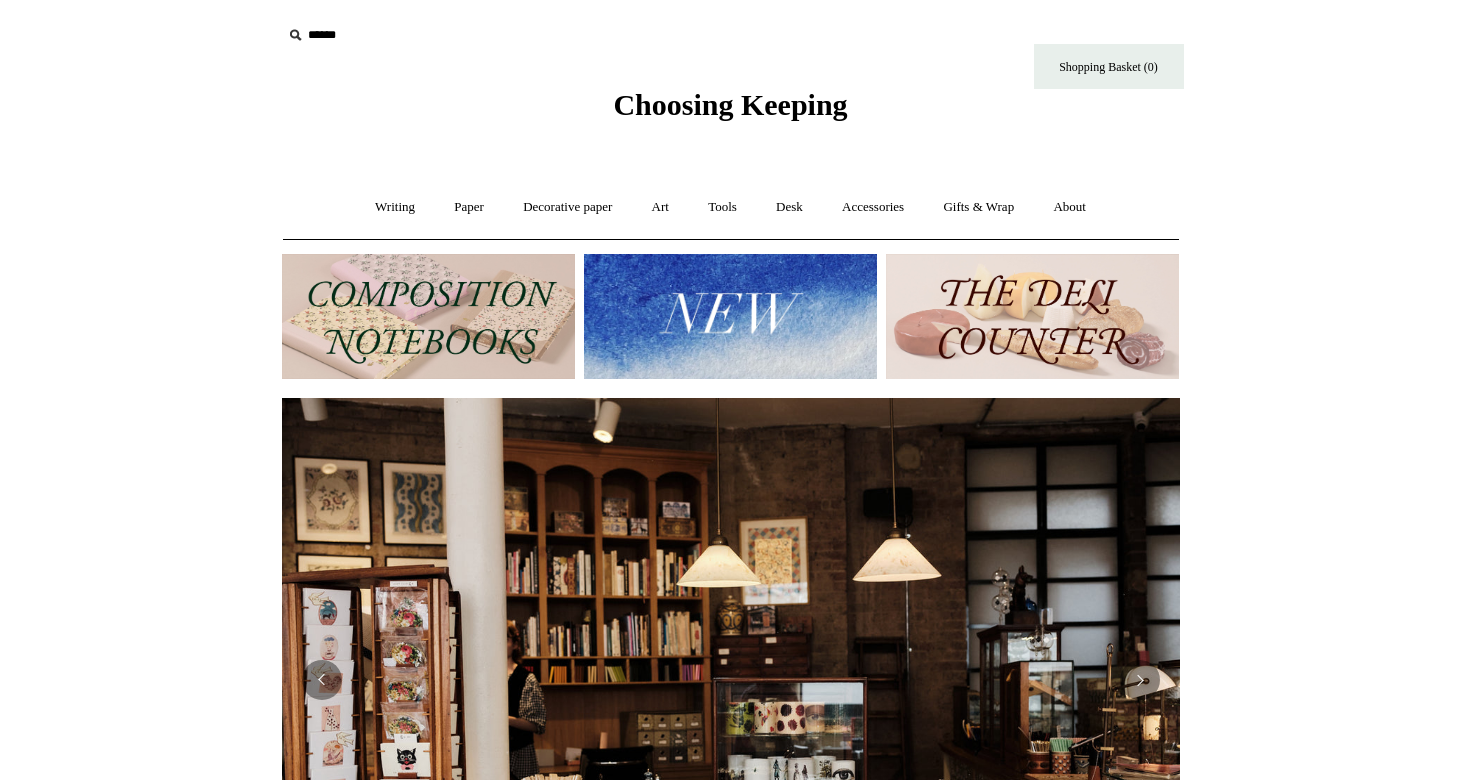 click at bounding box center (730, 316) 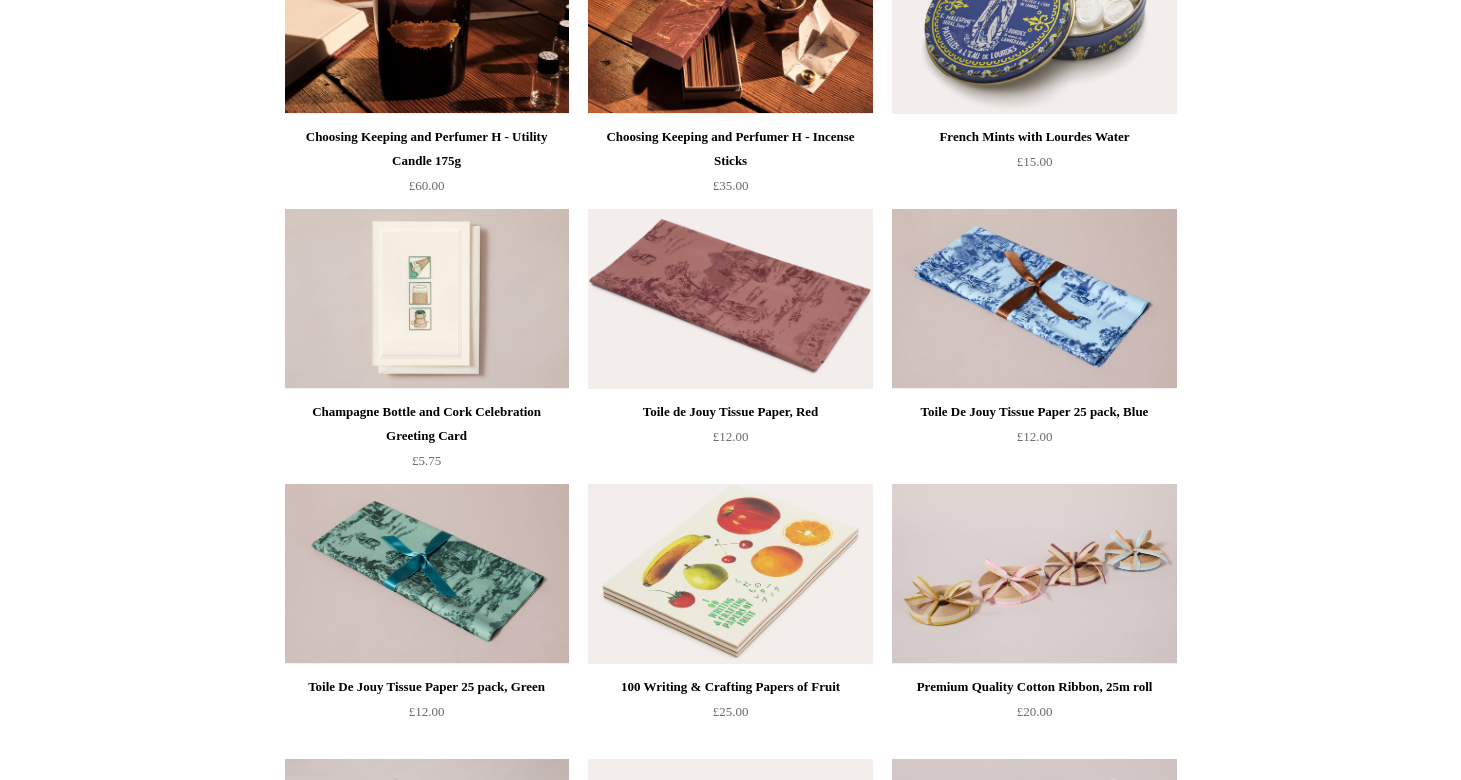 scroll, scrollTop: 2919, scrollLeft: 0, axis: vertical 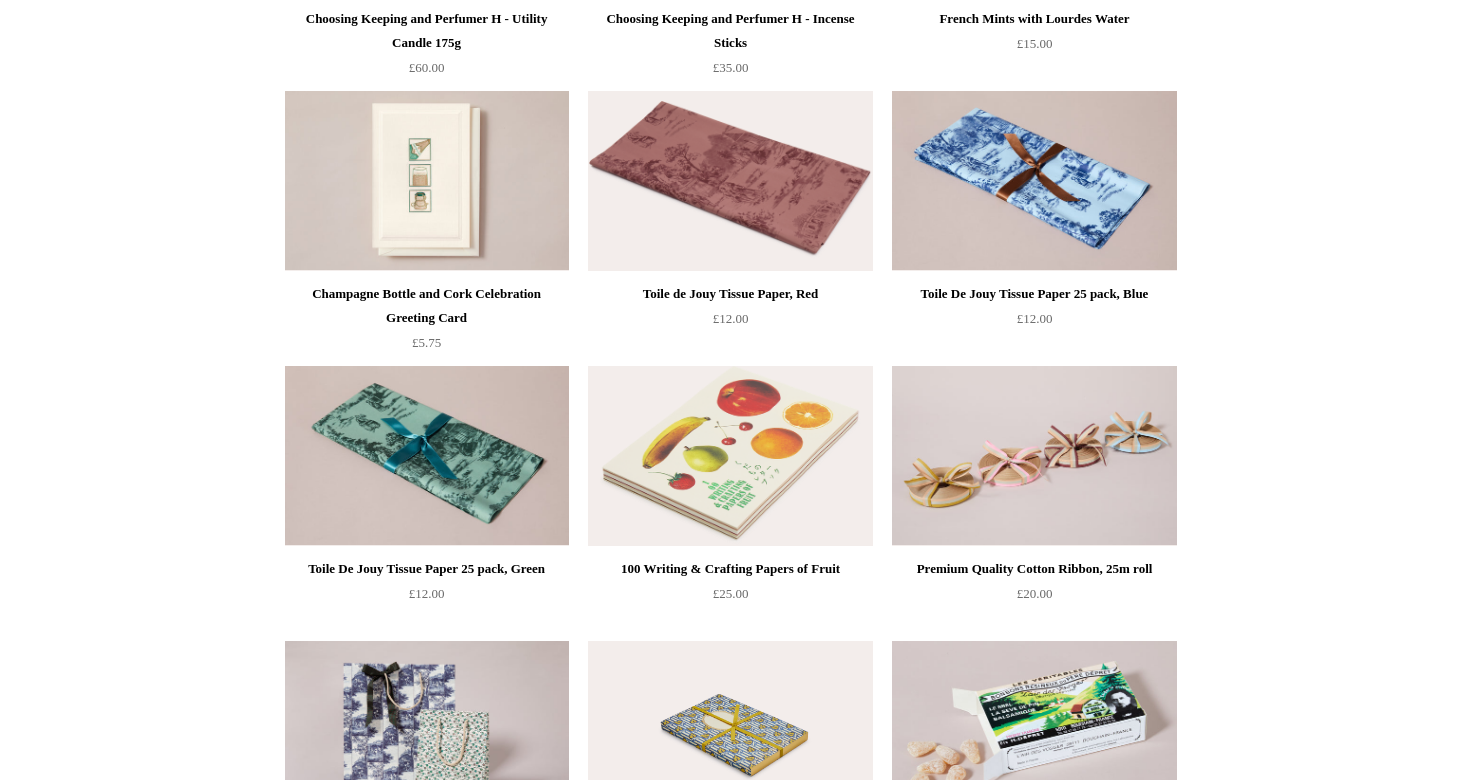 click at bounding box center [730, 456] 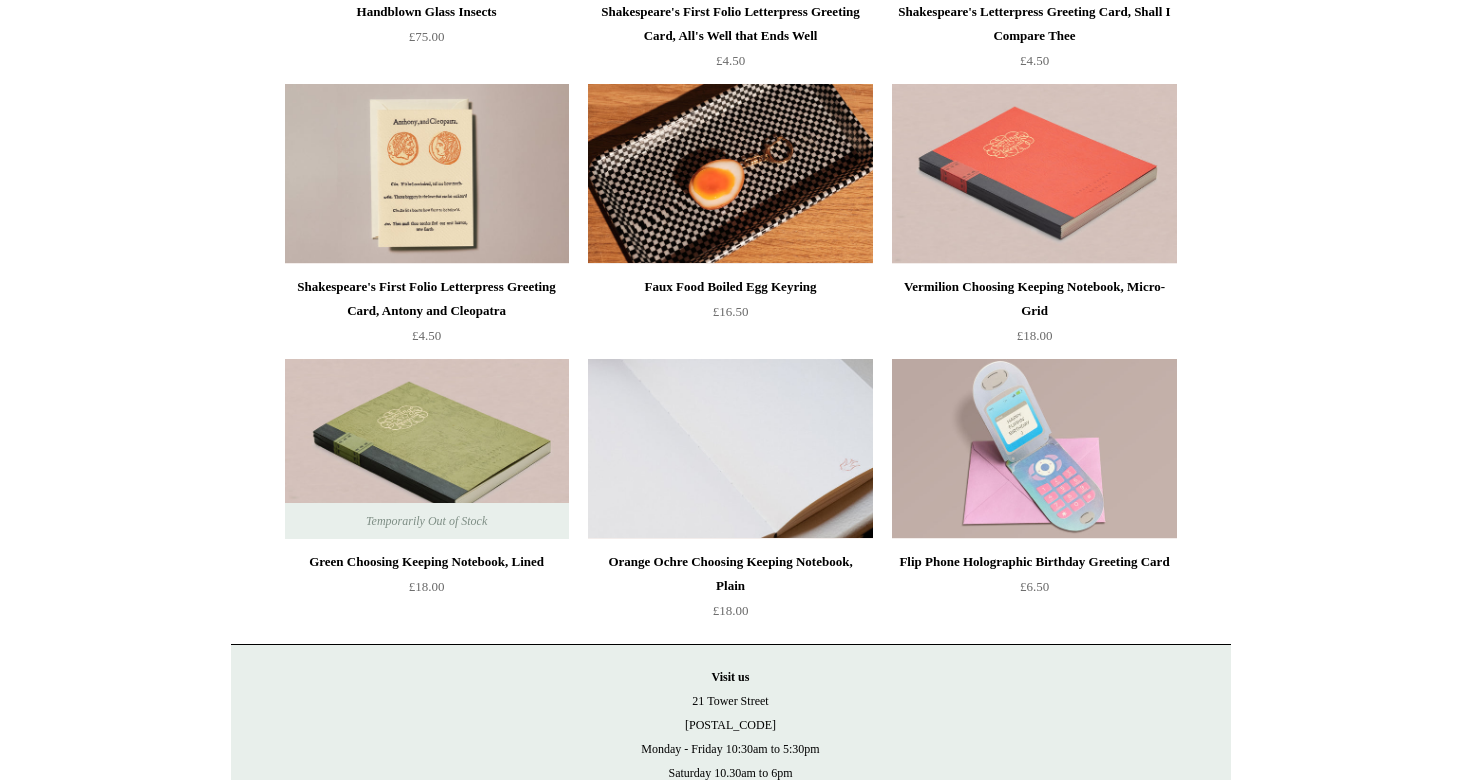 scroll, scrollTop: 4034, scrollLeft: 0, axis: vertical 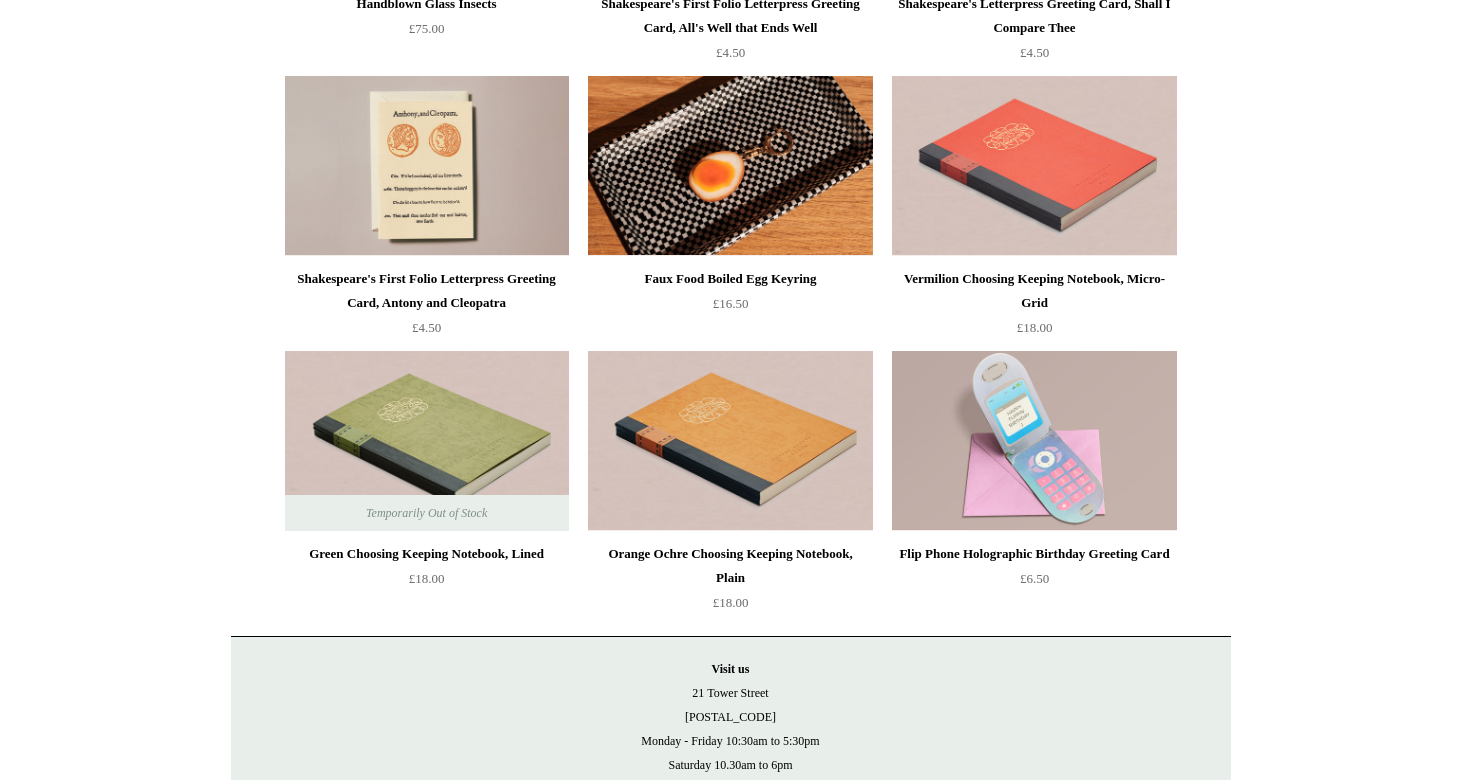 click at bounding box center [1034, 441] 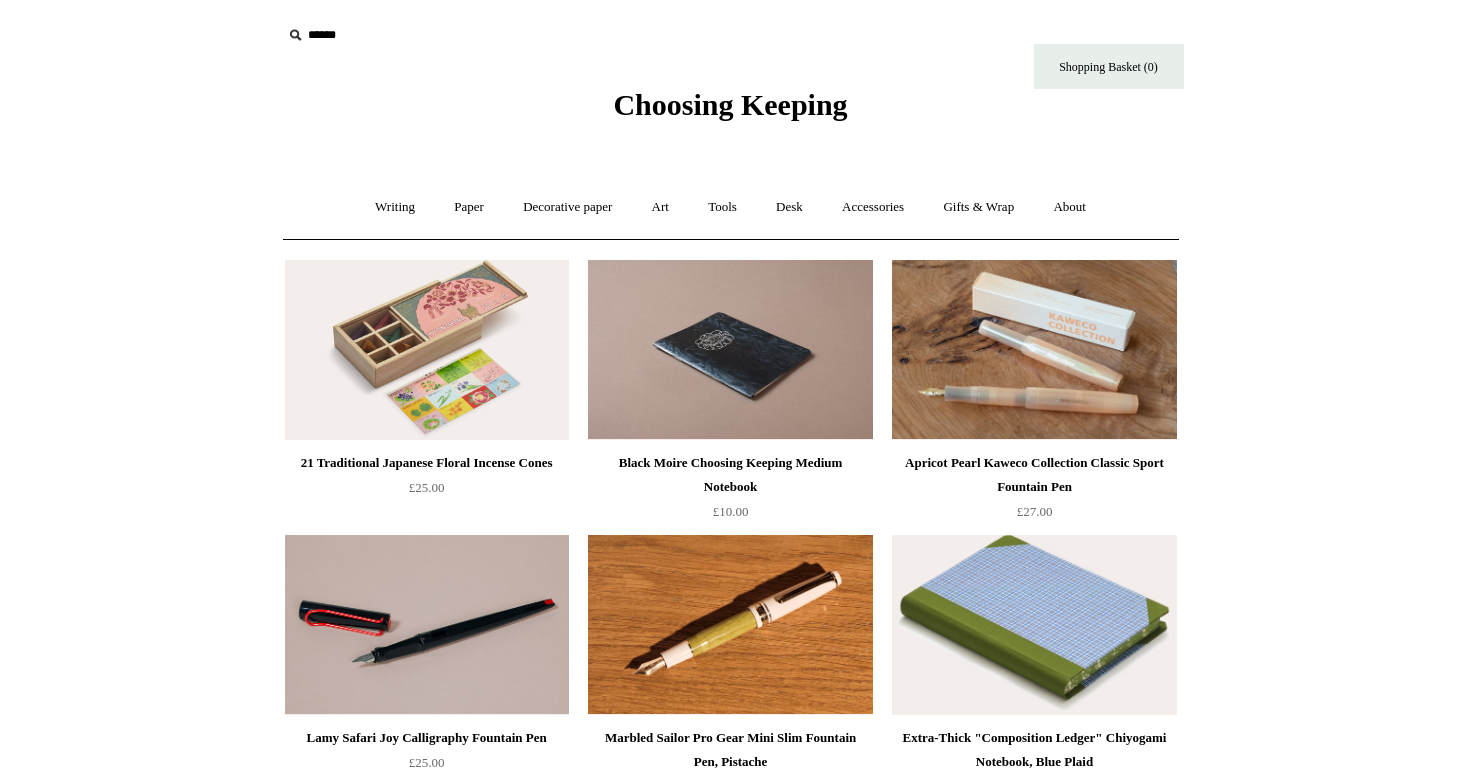 scroll, scrollTop: 0, scrollLeft: 0, axis: both 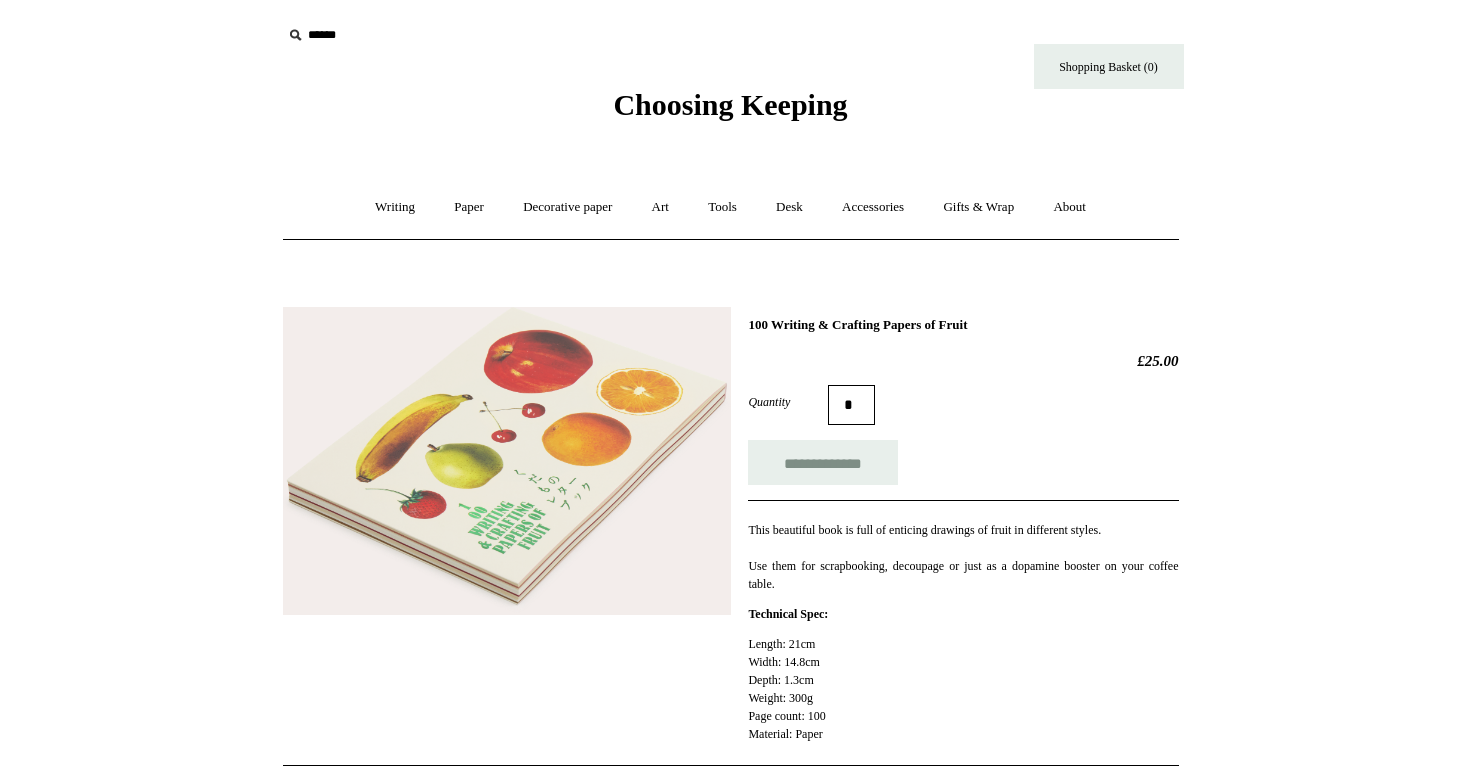 click at bounding box center [507, 461] 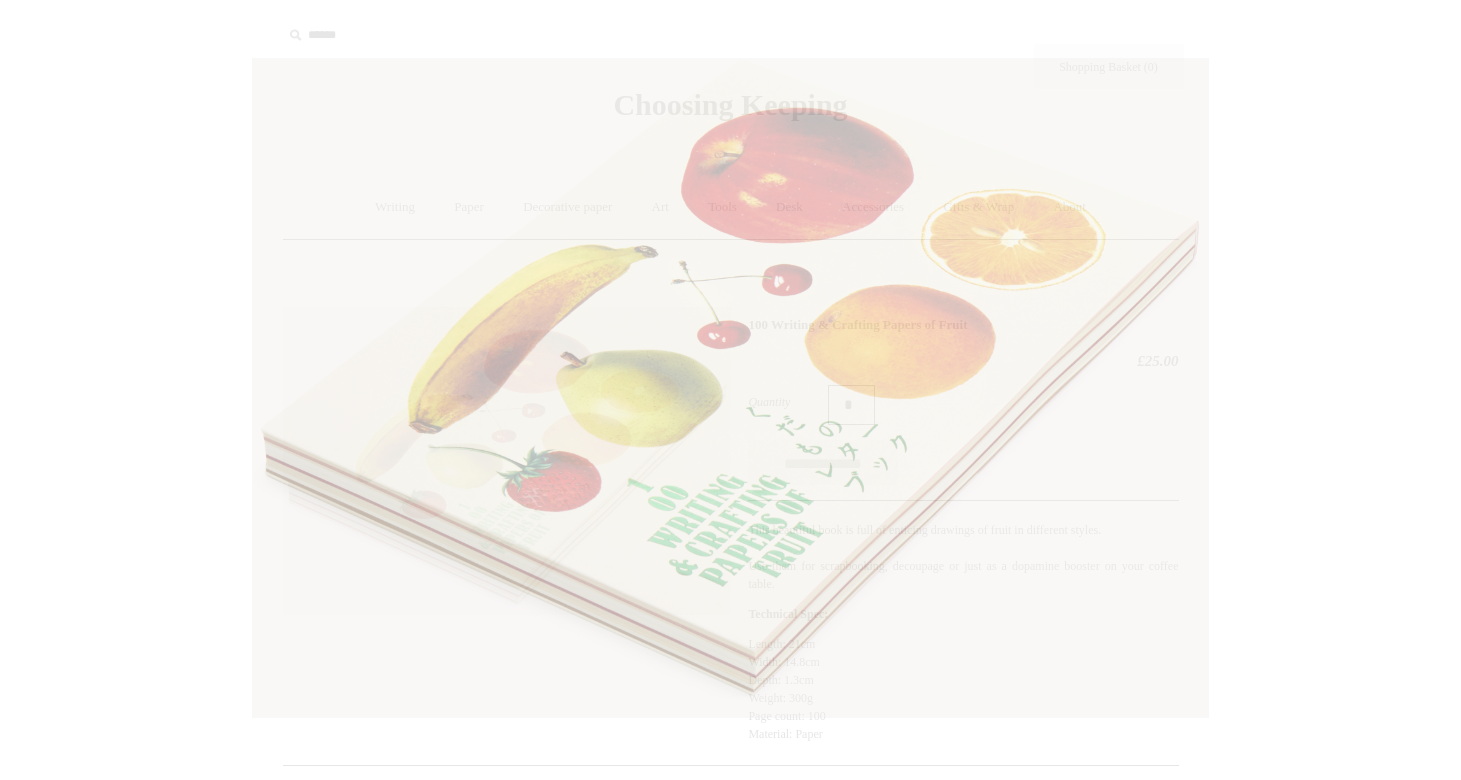 scroll, scrollTop: 0, scrollLeft: 0, axis: both 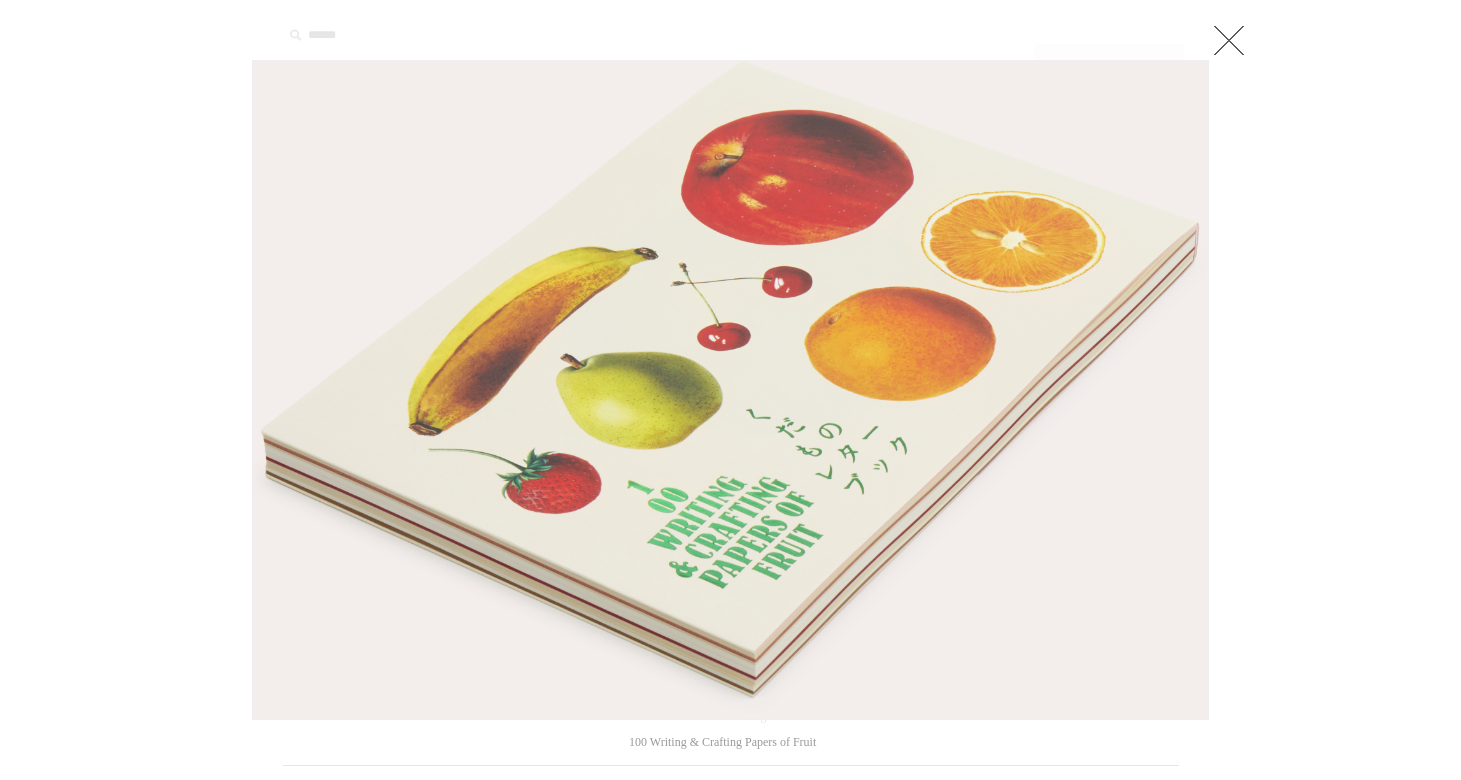 click at bounding box center [730, 701] 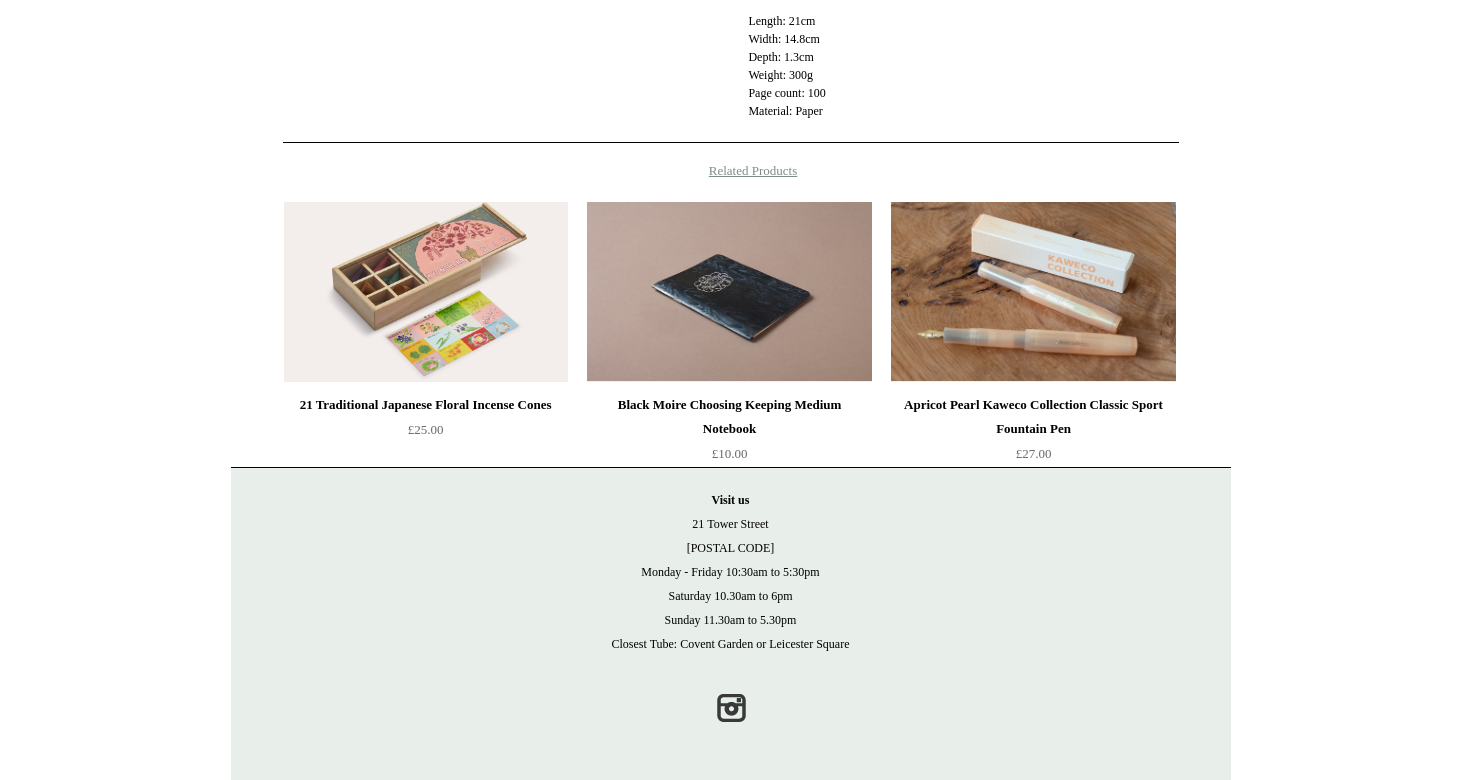 scroll, scrollTop: 622, scrollLeft: 0, axis: vertical 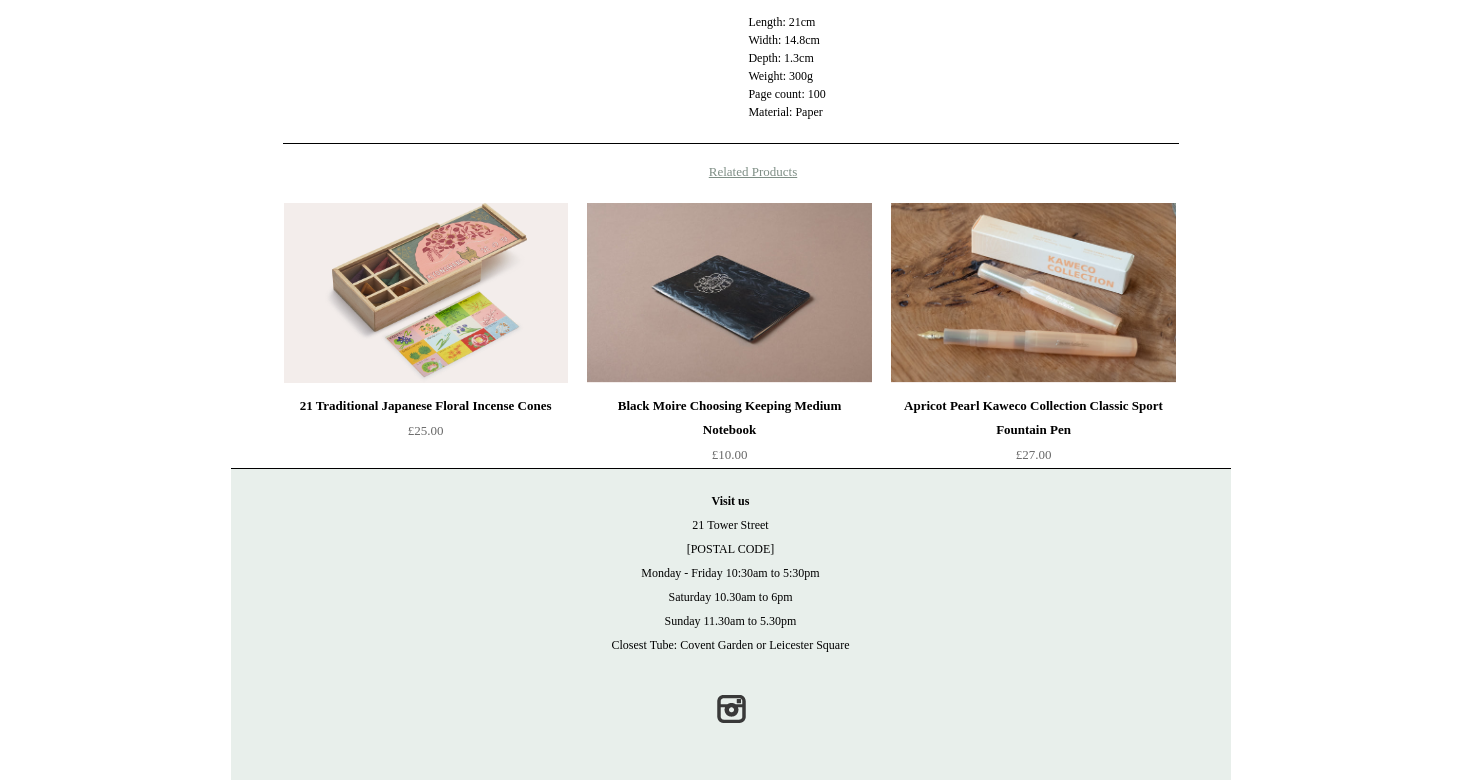 click on "**********" at bounding box center [731, 69] 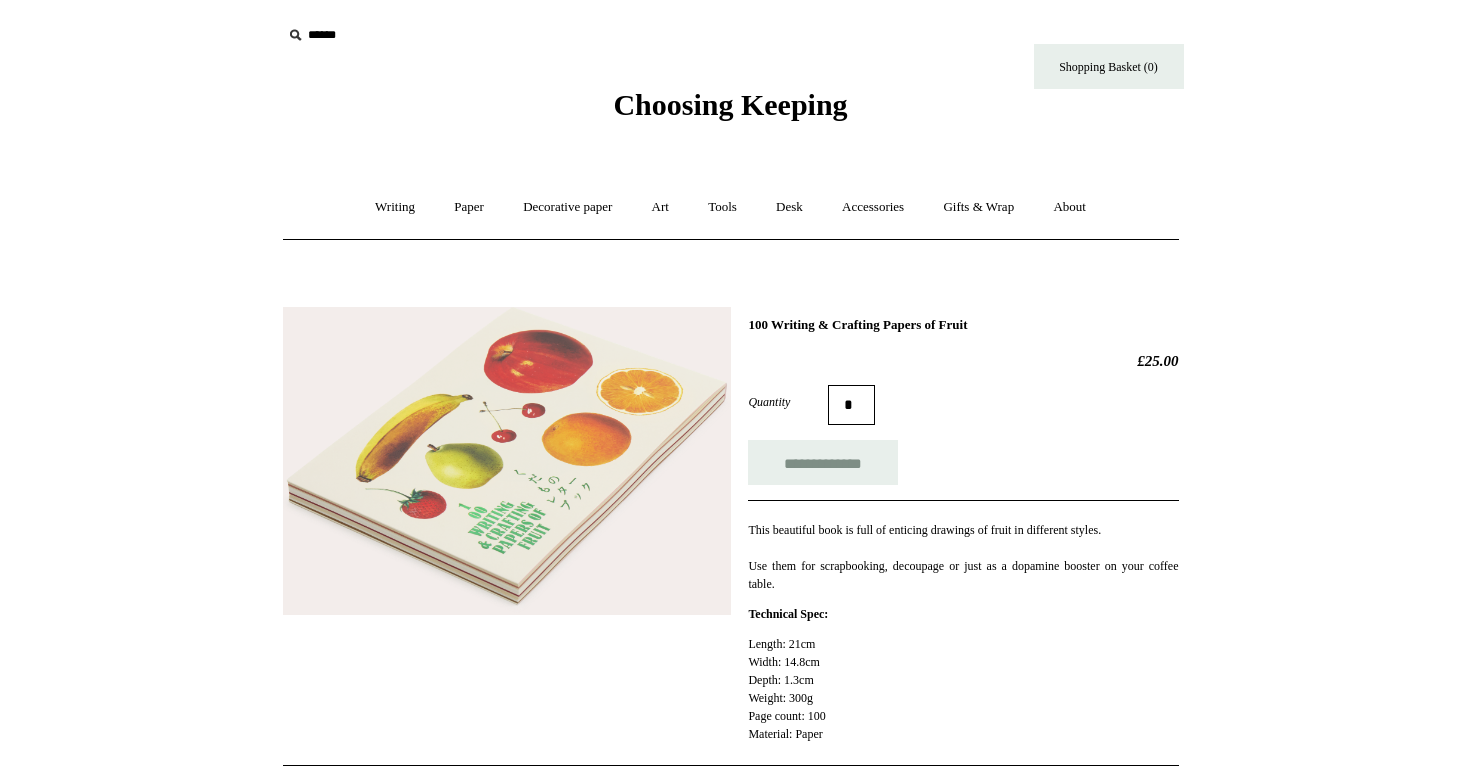 scroll, scrollTop: 0, scrollLeft: 0, axis: both 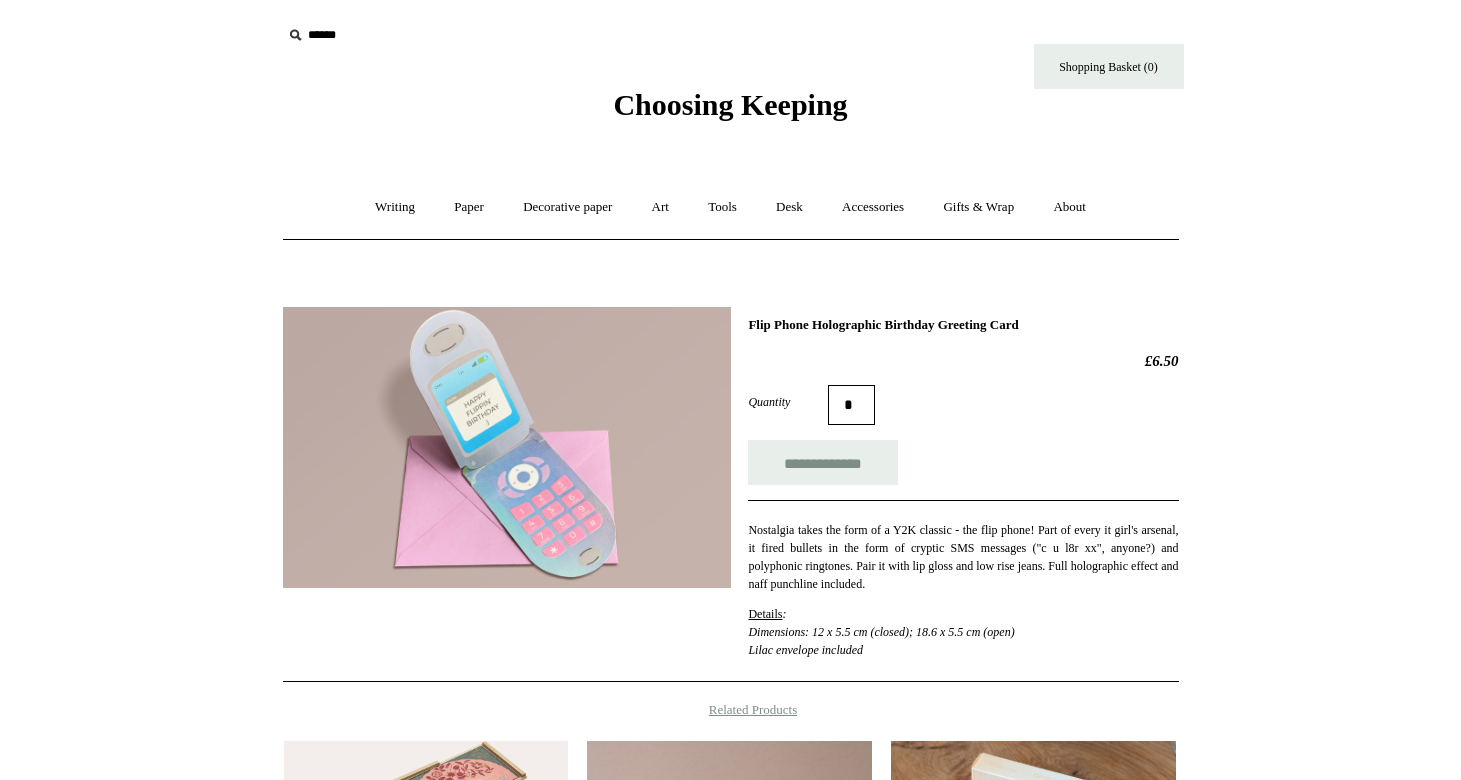 click at bounding box center (507, 447) 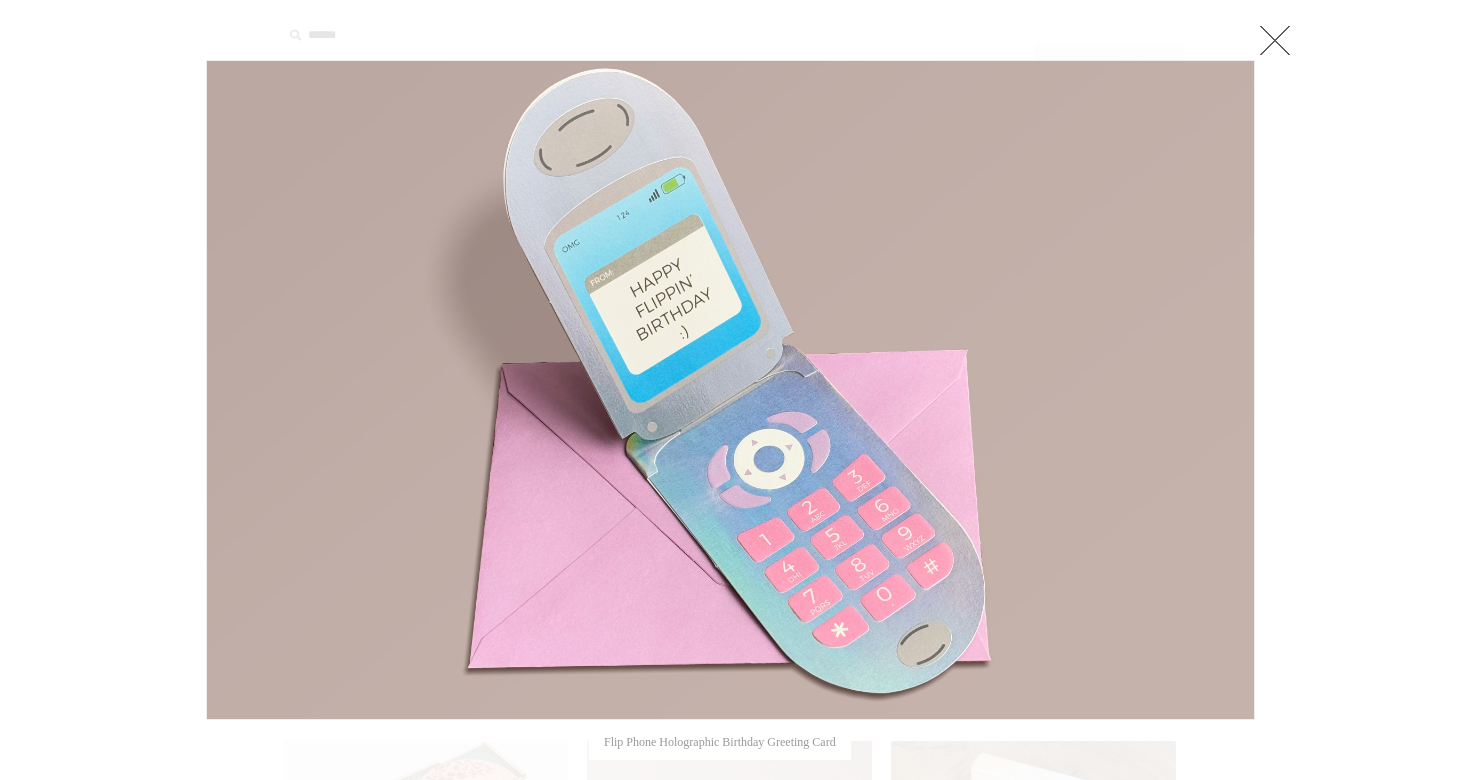 click at bounding box center (730, 659) 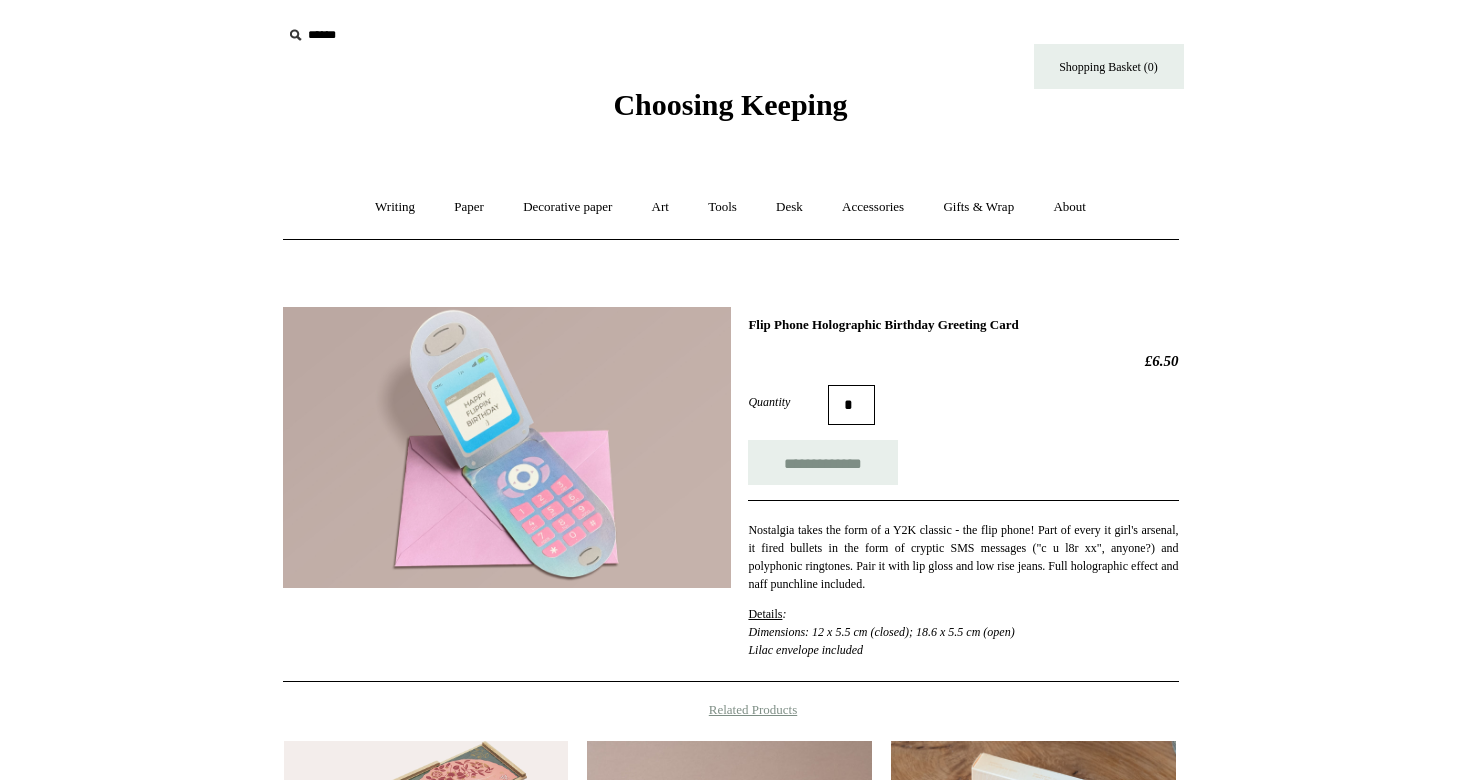 scroll, scrollTop: 0, scrollLeft: 0, axis: both 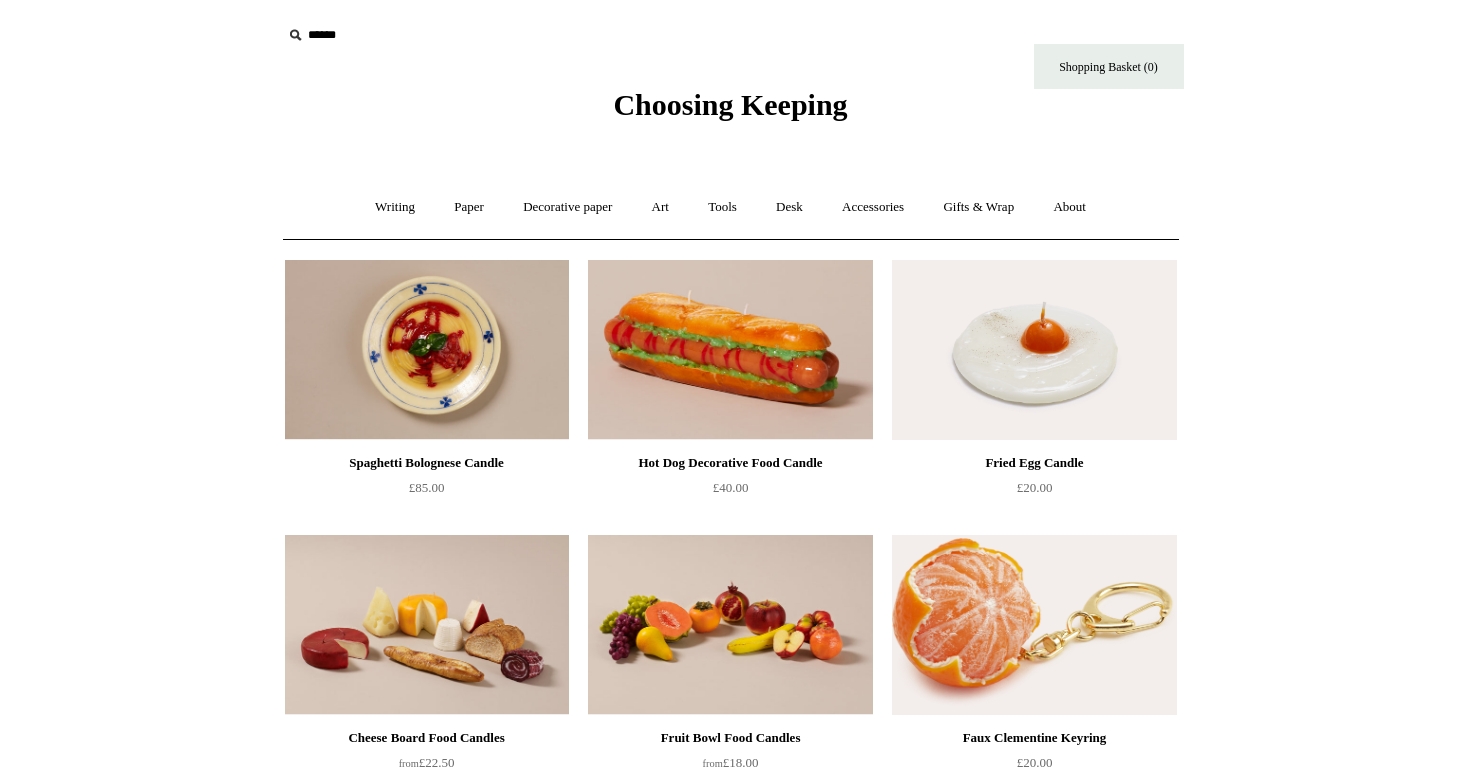 click on "Choosing Keeping" at bounding box center (730, 104) 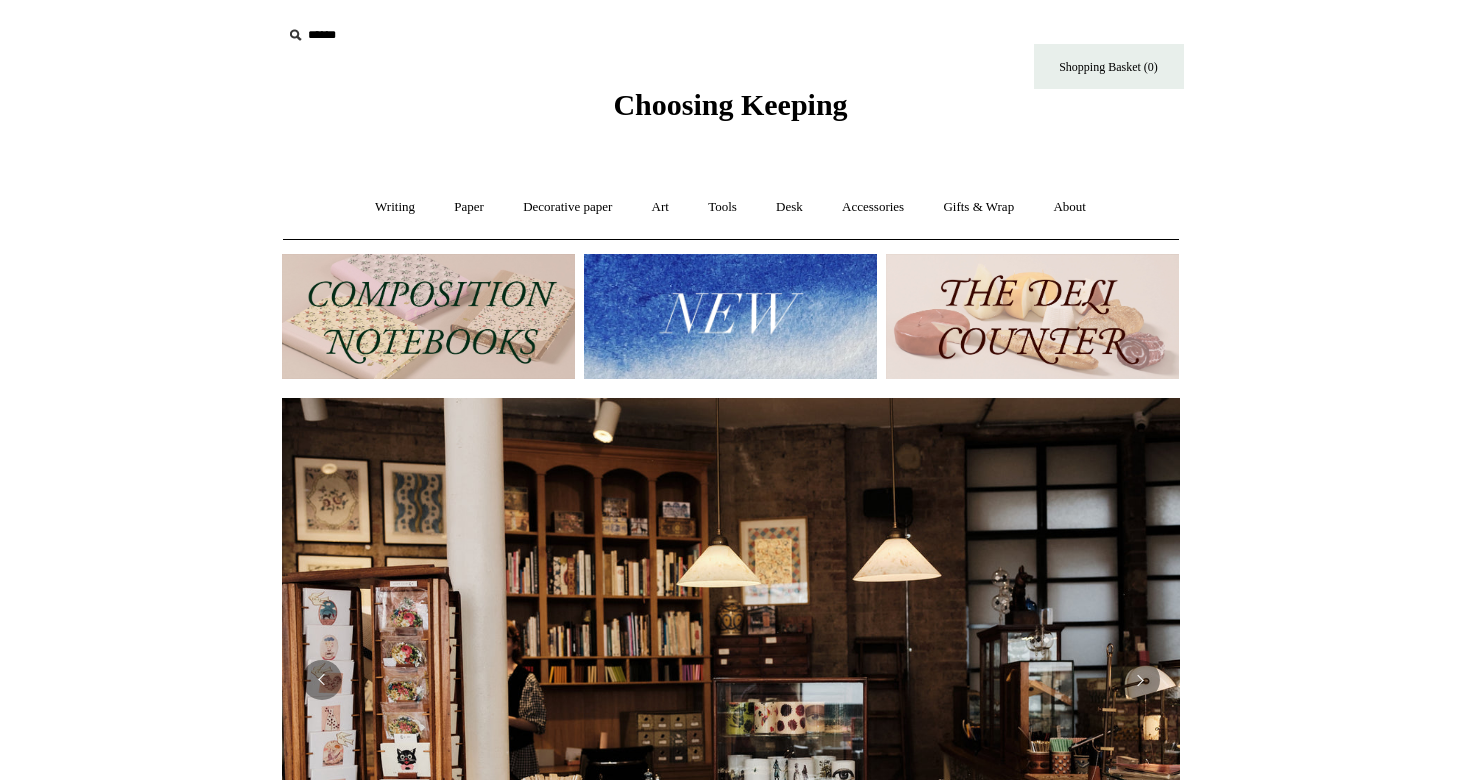 scroll, scrollTop: 0, scrollLeft: 0, axis: both 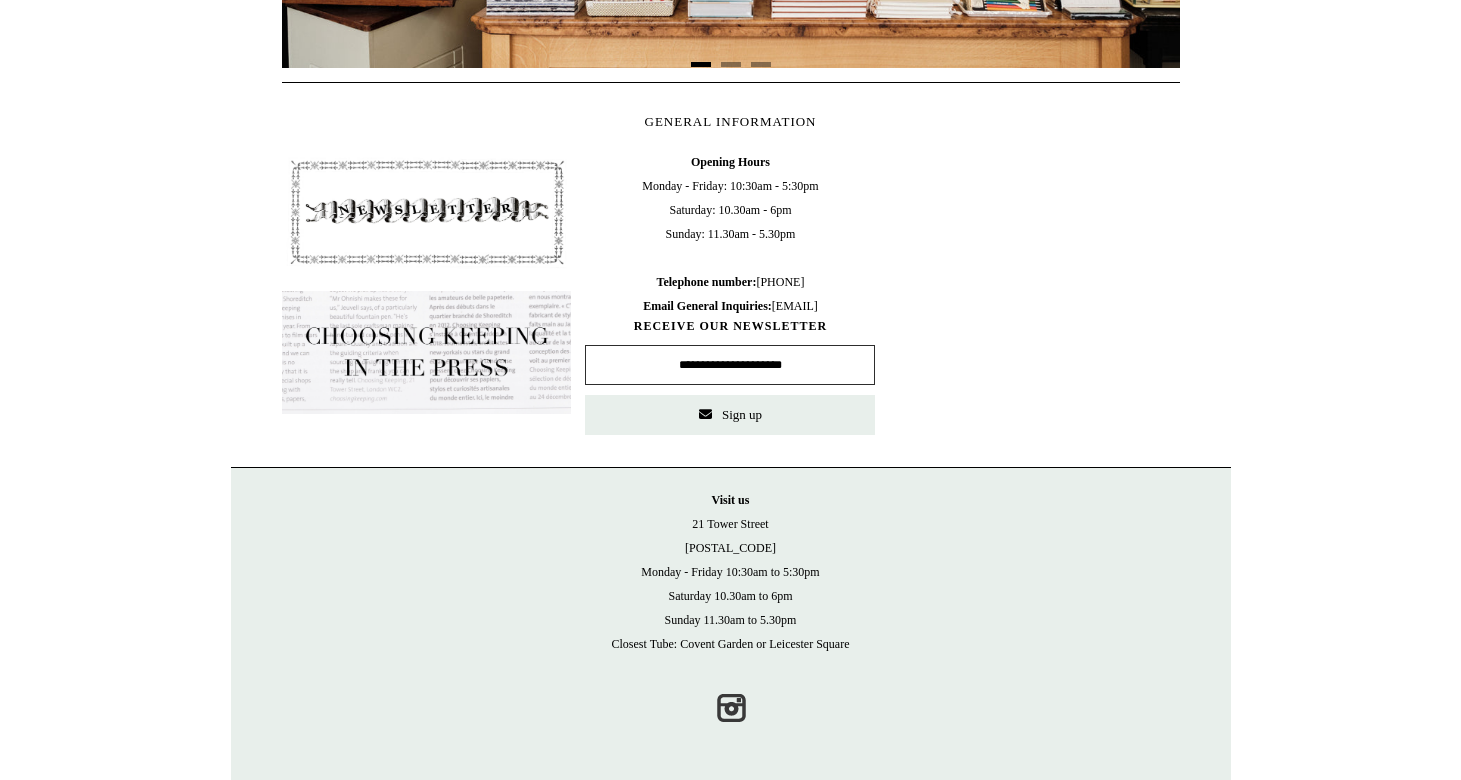 click at bounding box center (730, 365) 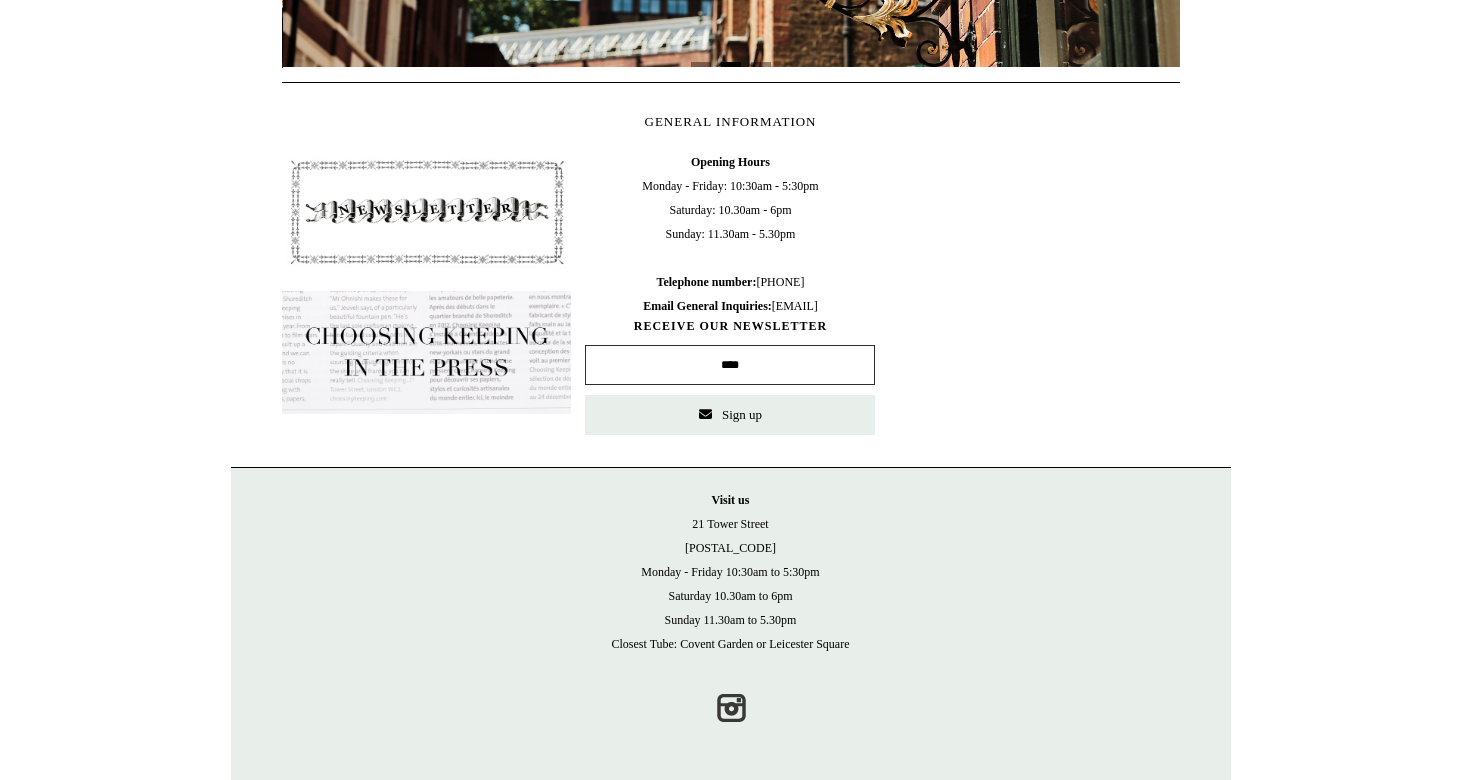 scroll, scrollTop: 0, scrollLeft: 898, axis: horizontal 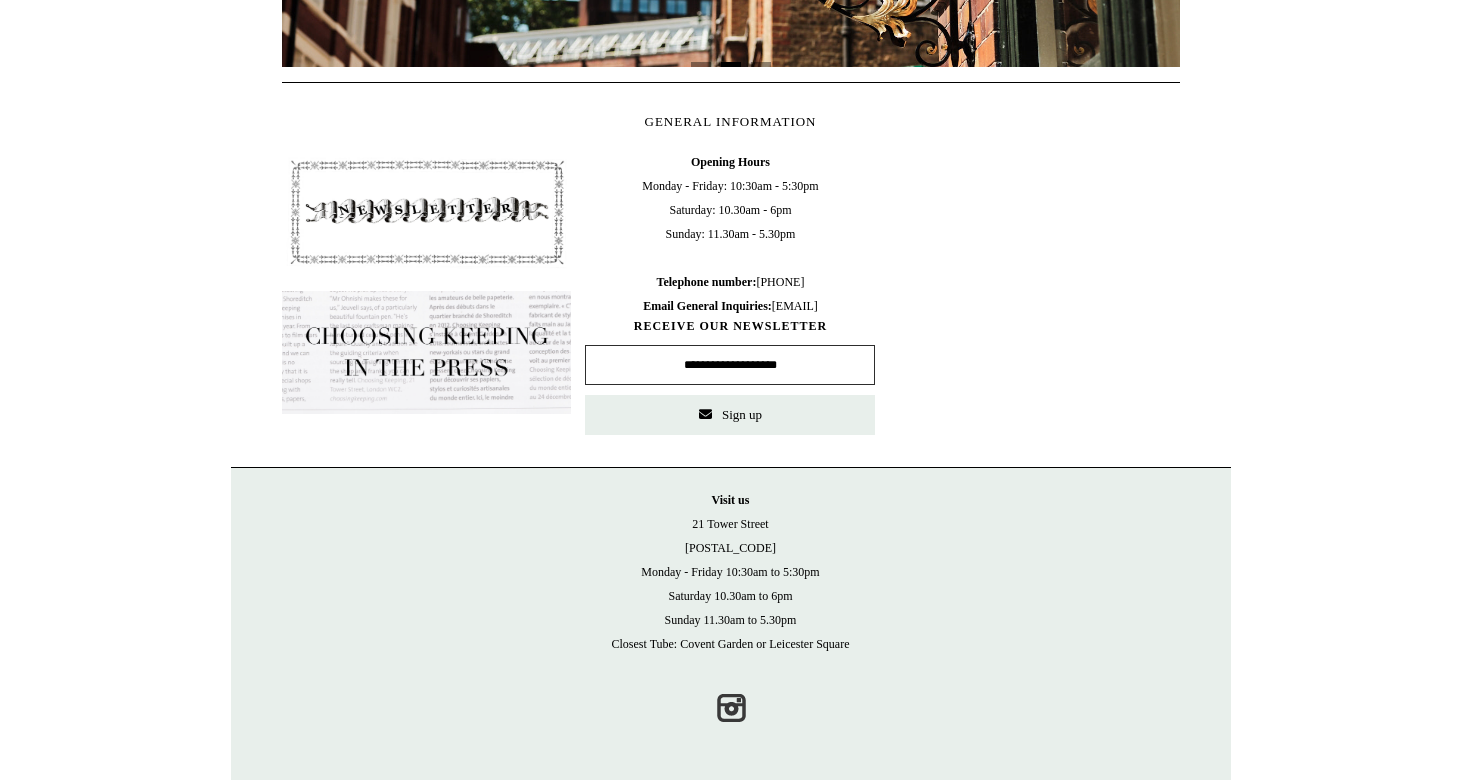 type on "**********" 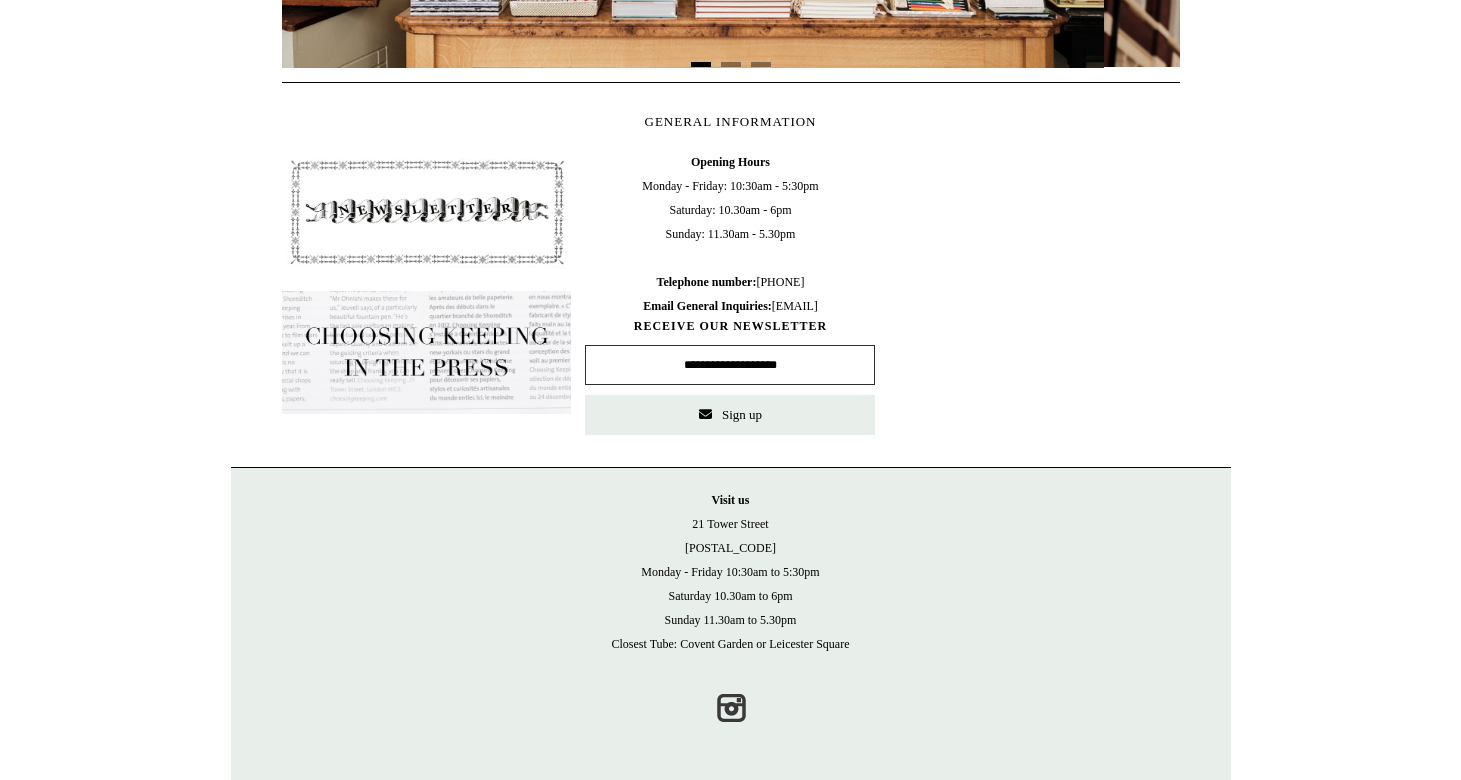 scroll, scrollTop: 0, scrollLeft: 0, axis: both 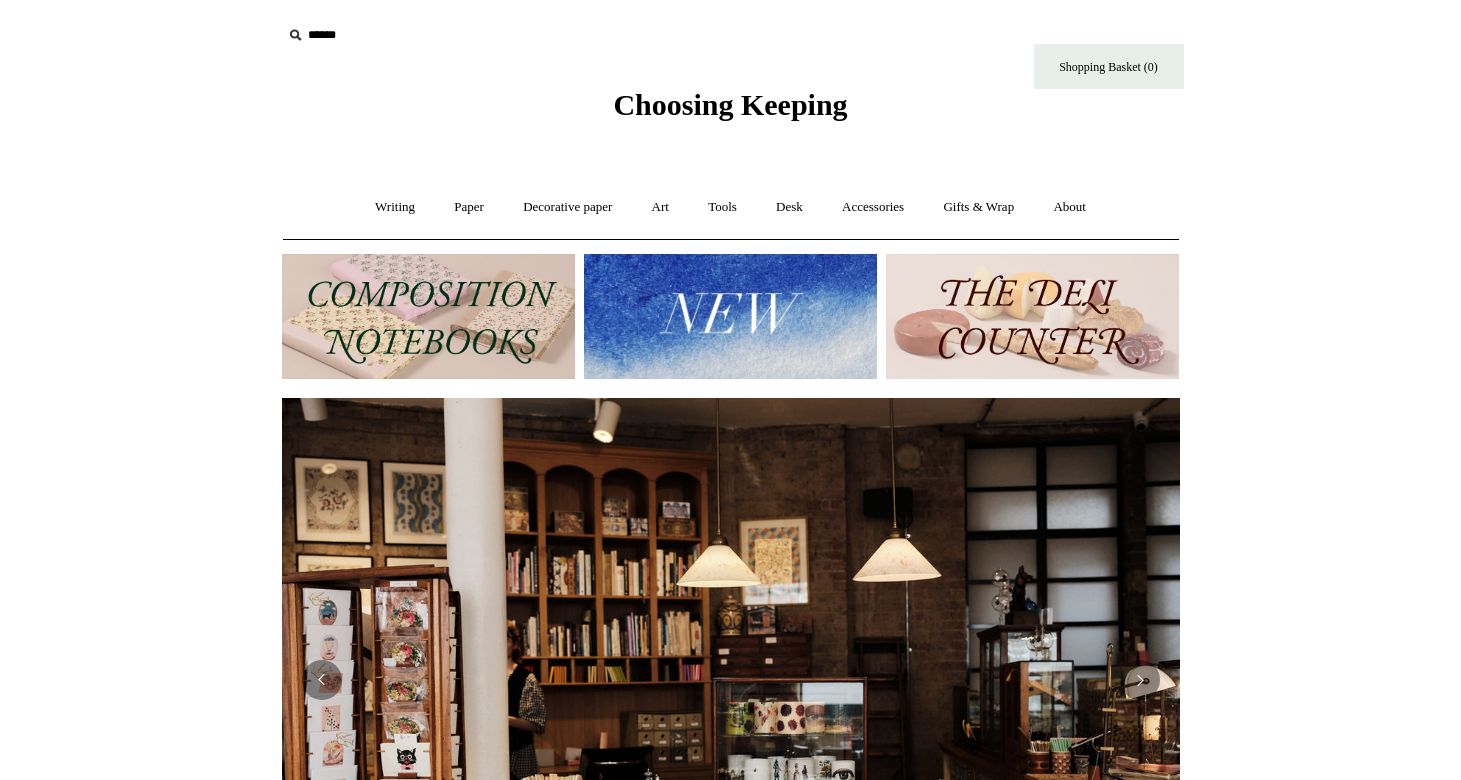 click at bounding box center (428, 316) 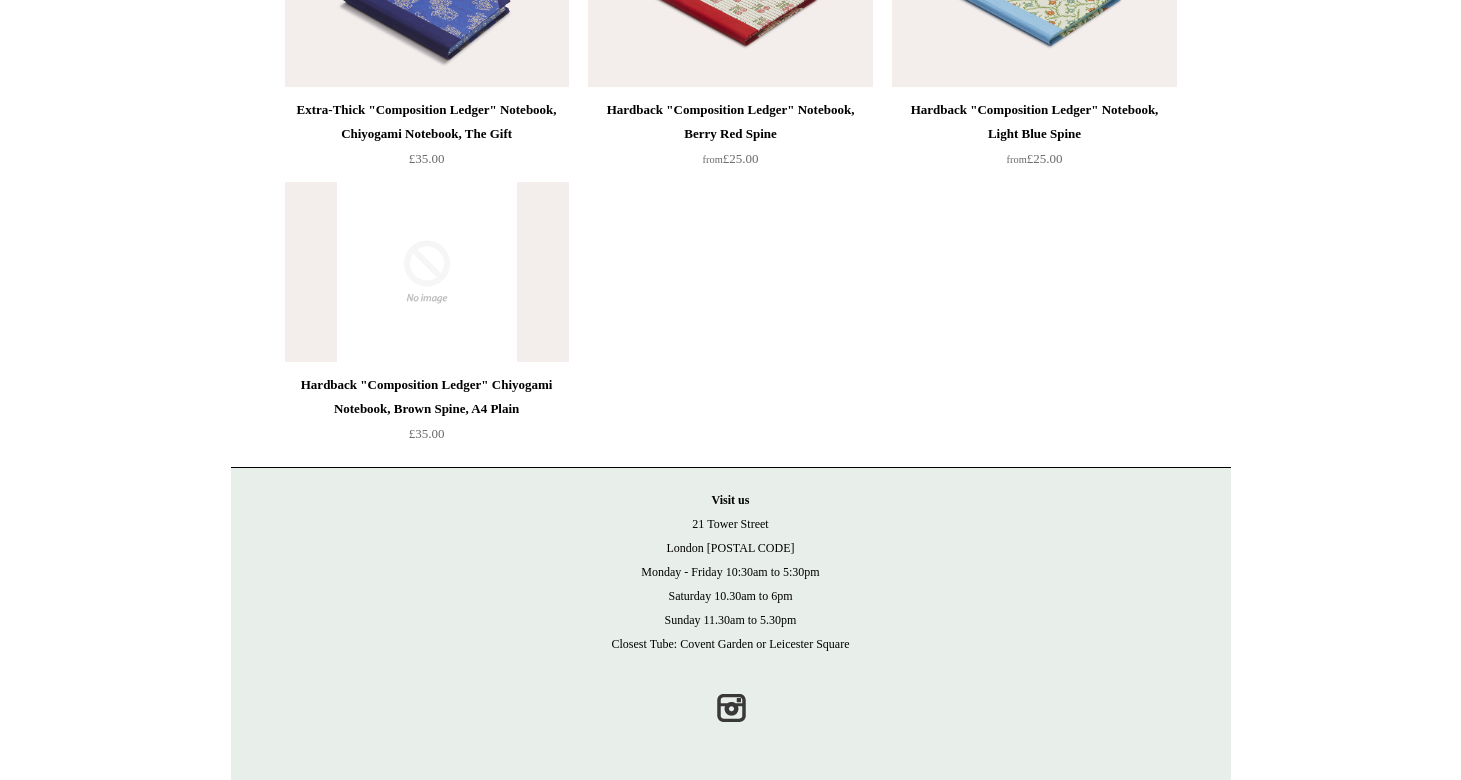 scroll, scrollTop: 4752, scrollLeft: 0, axis: vertical 